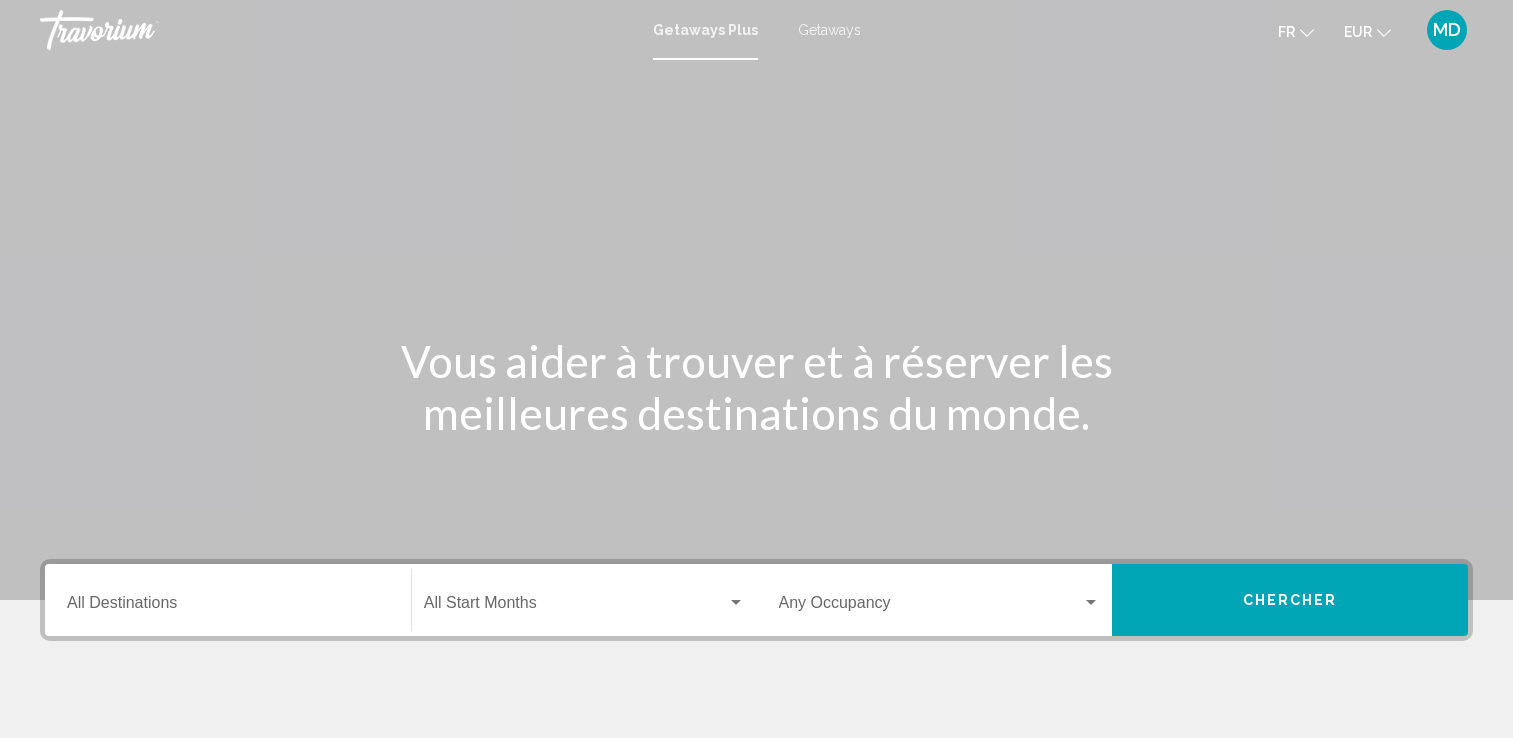 scroll, scrollTop: 0, scrollLeft: 0, axis: both 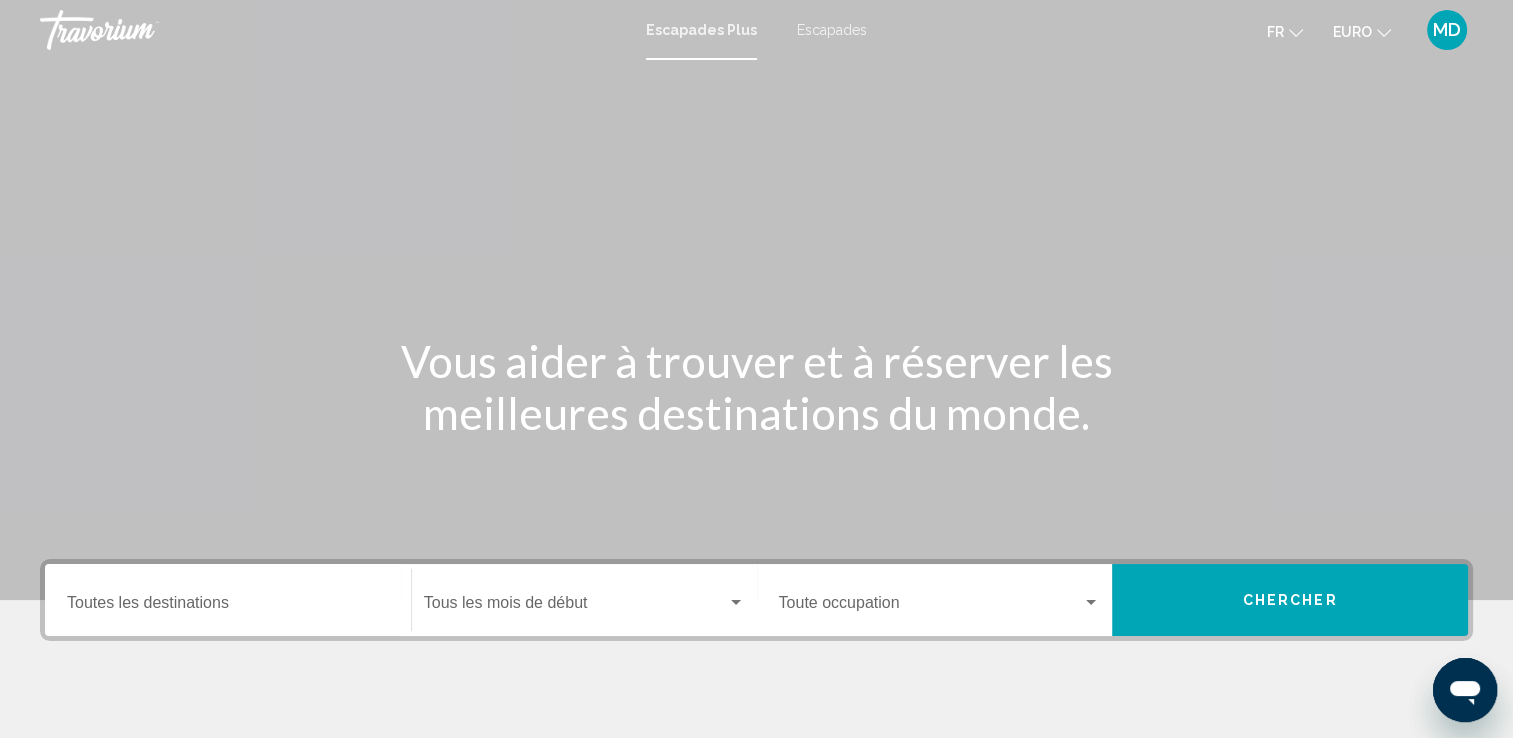 click on "Start Month Tous les mois de début" 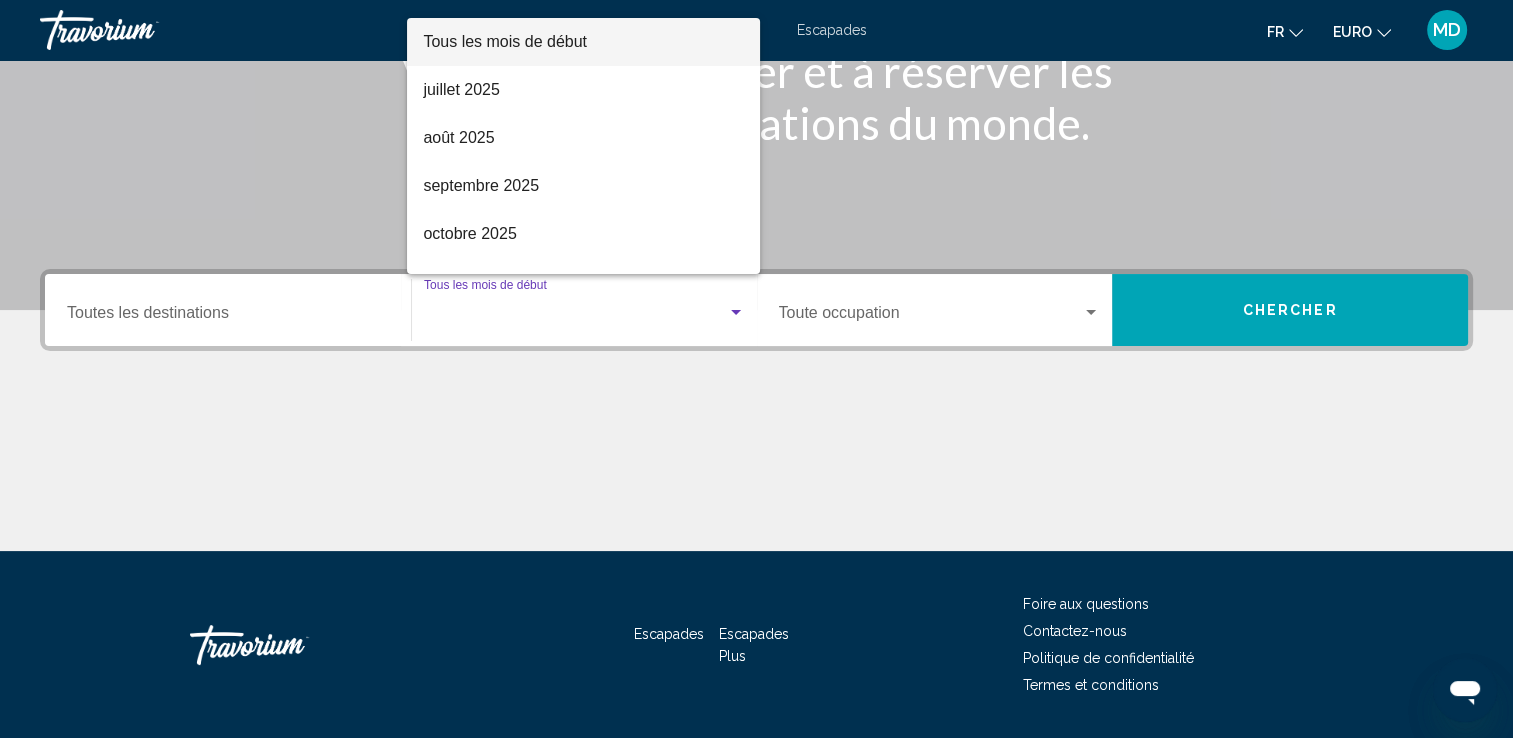 scroll, scrollTop: 347, scrollLeft: 0, axis: vertical 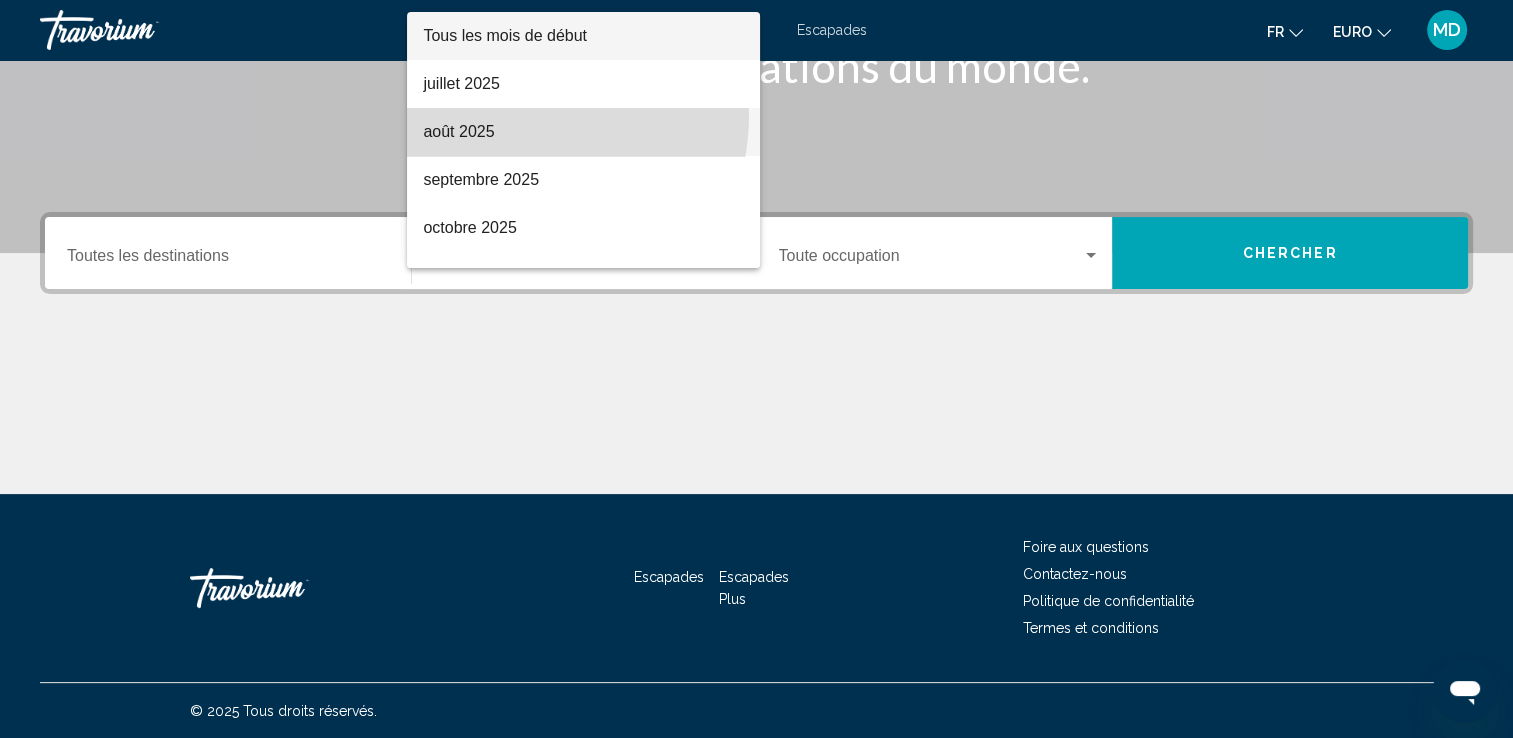 click on "août 2025" at bounding box center [583, 132] 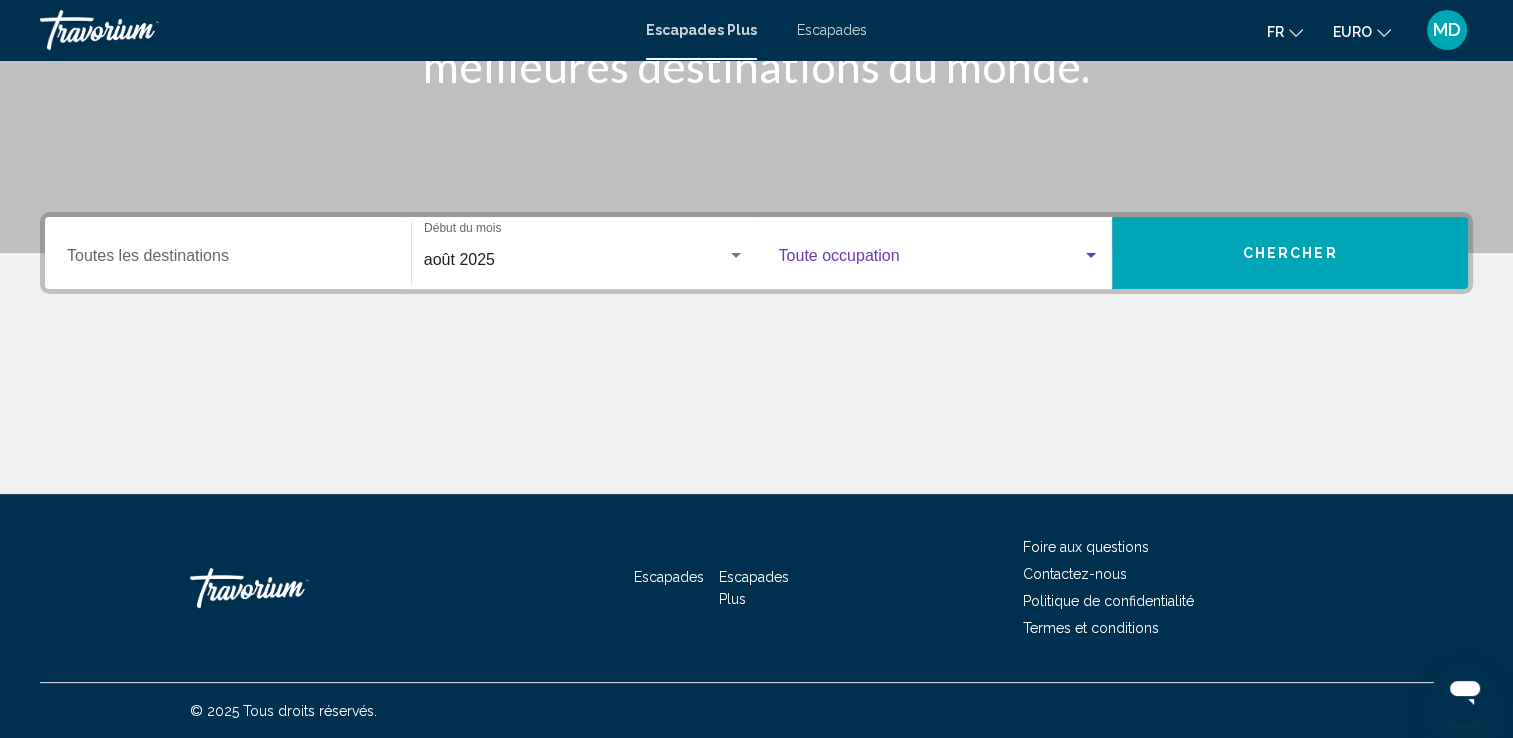 click at bounding box center (931, 260) 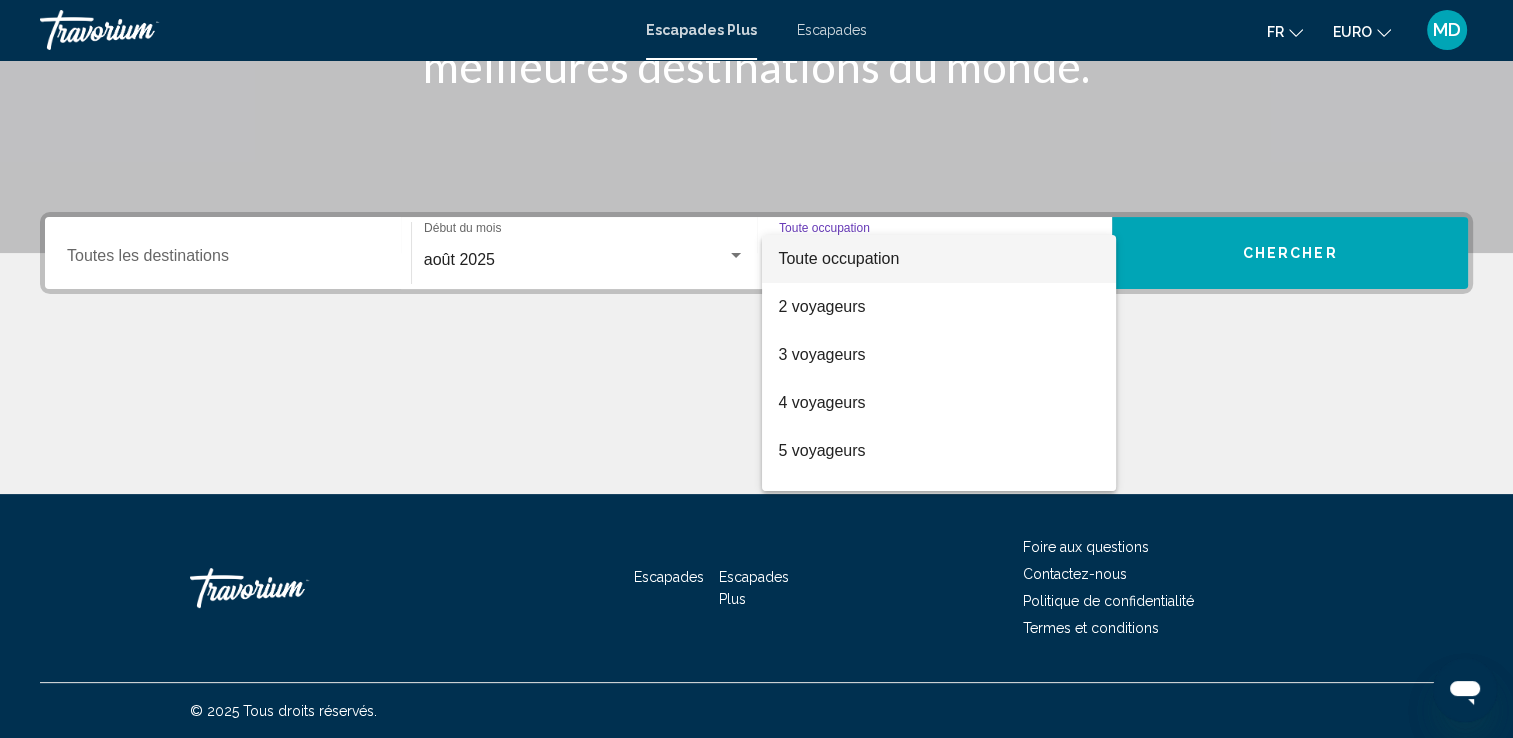 click at bounding box center (756, 369) 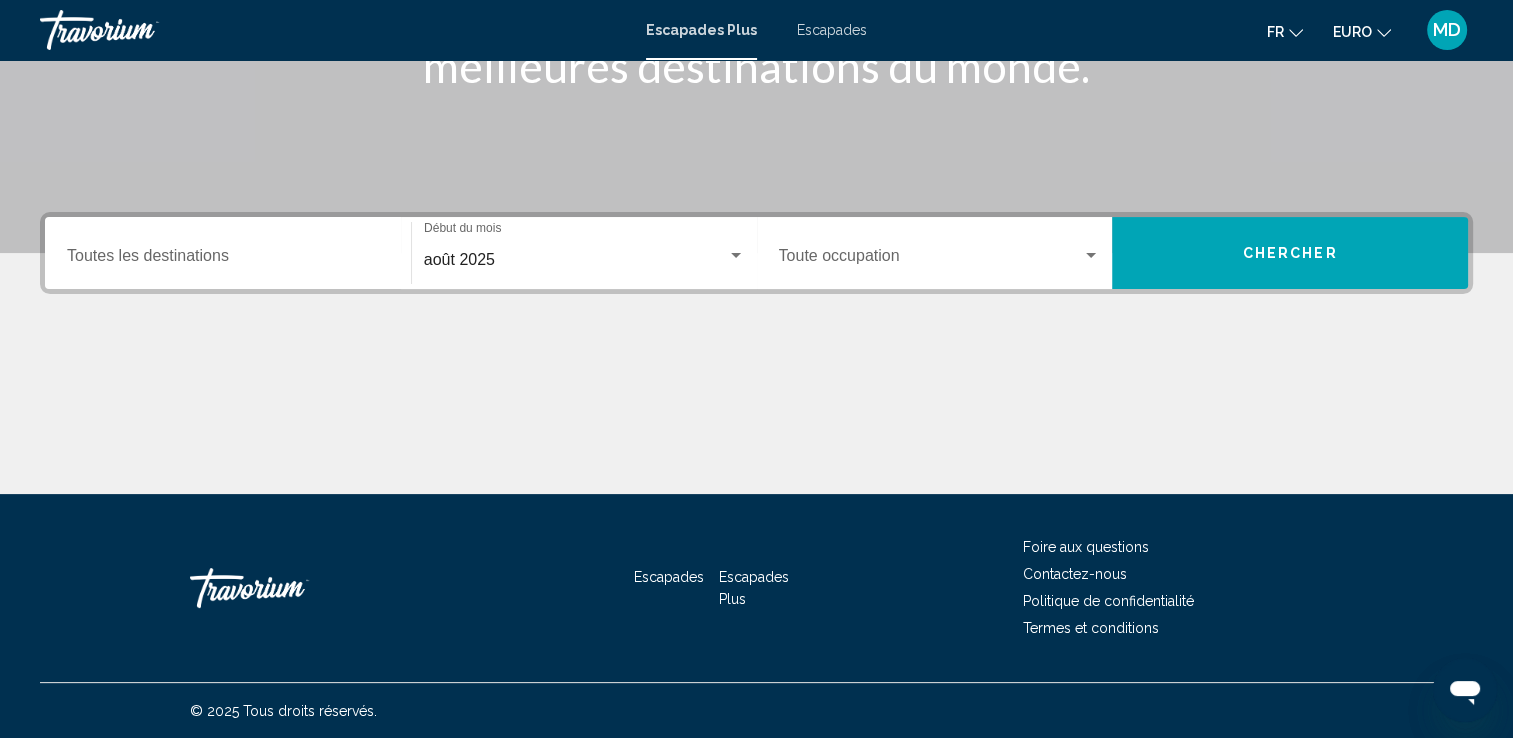 click on "Occupancy Toute occupation" at bounding box center (940, 253) 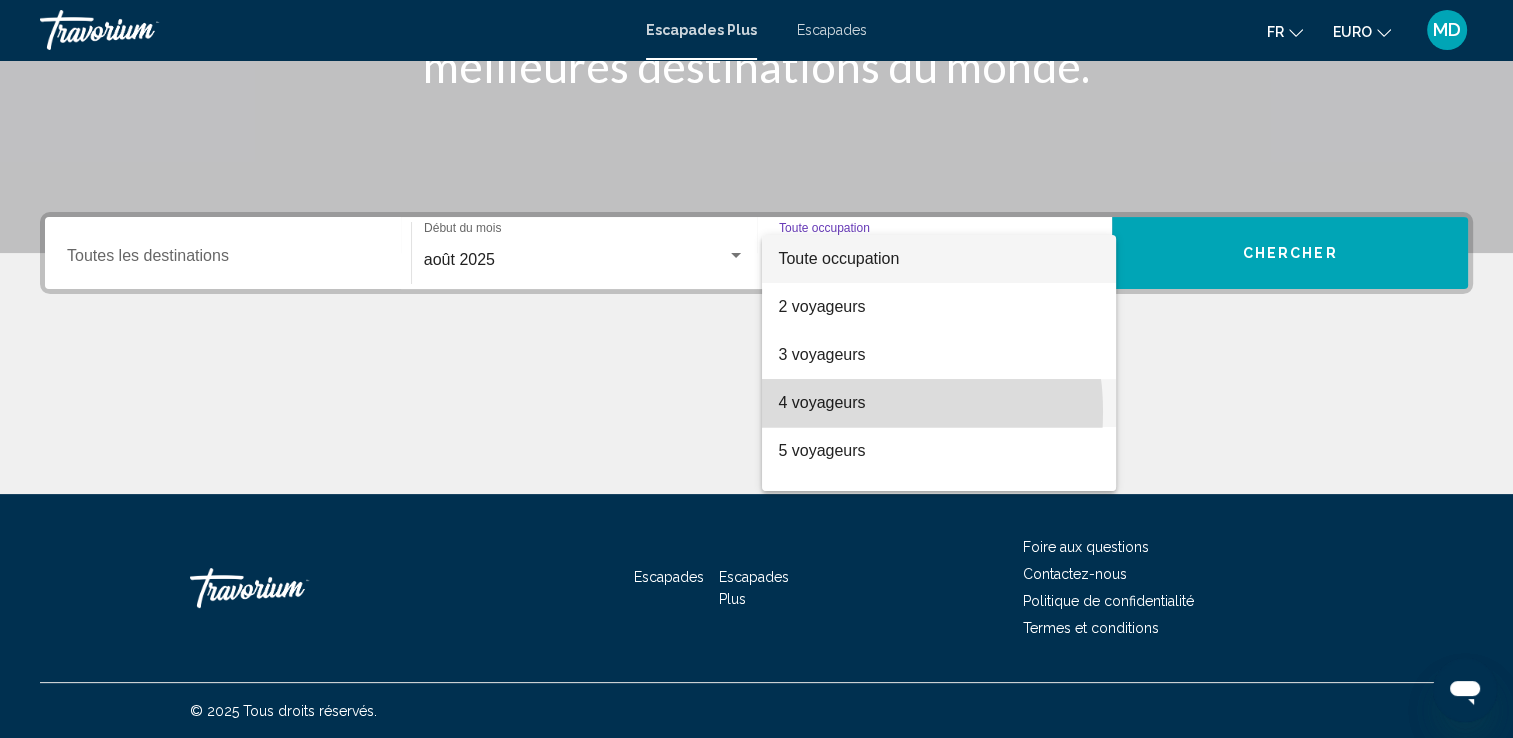 click on "4 voyageurs" at bounding box center (821, 402) 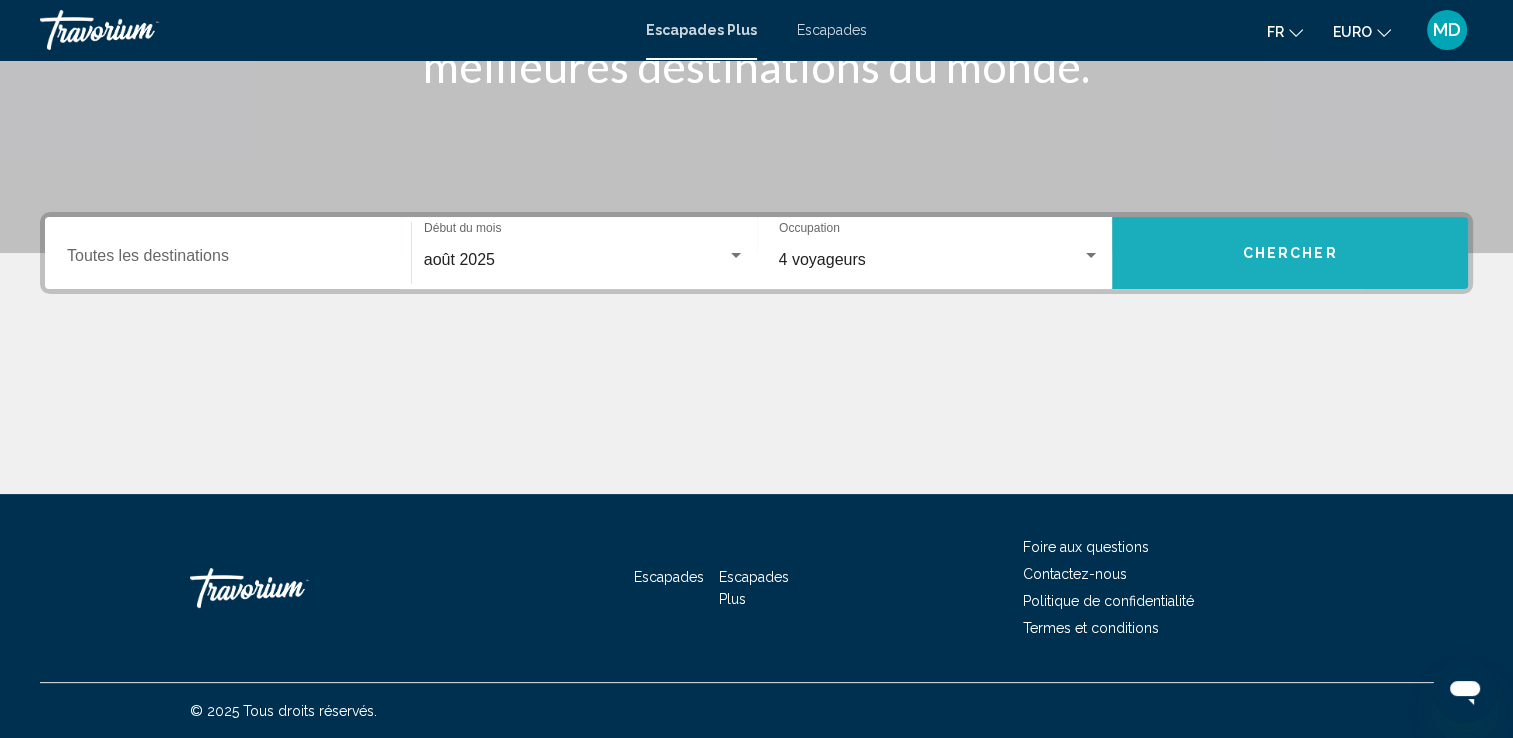 click on "Chercher" at bounding box center [1290, 253] 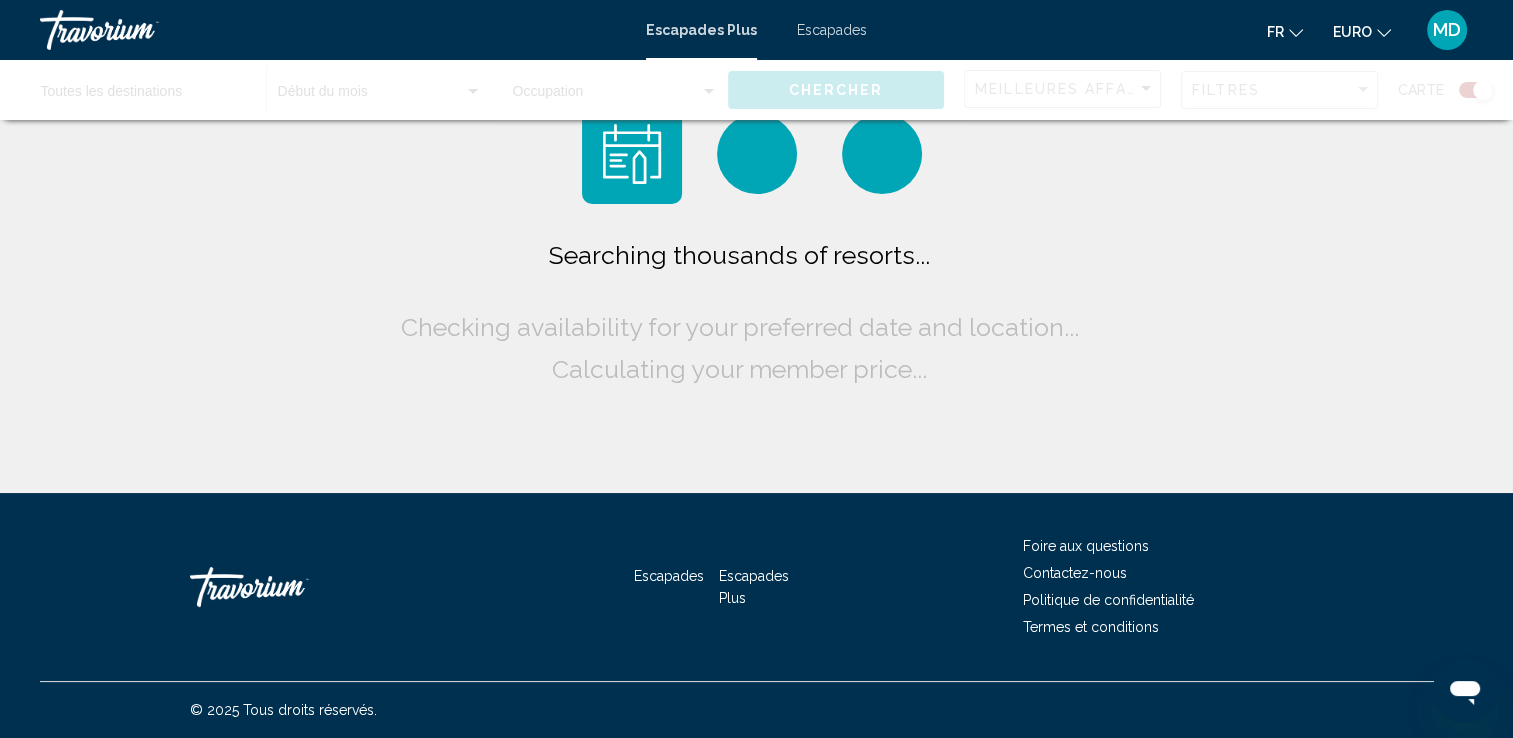 scroll, scrollTop: 0, scrollLeft: 0, axis: both 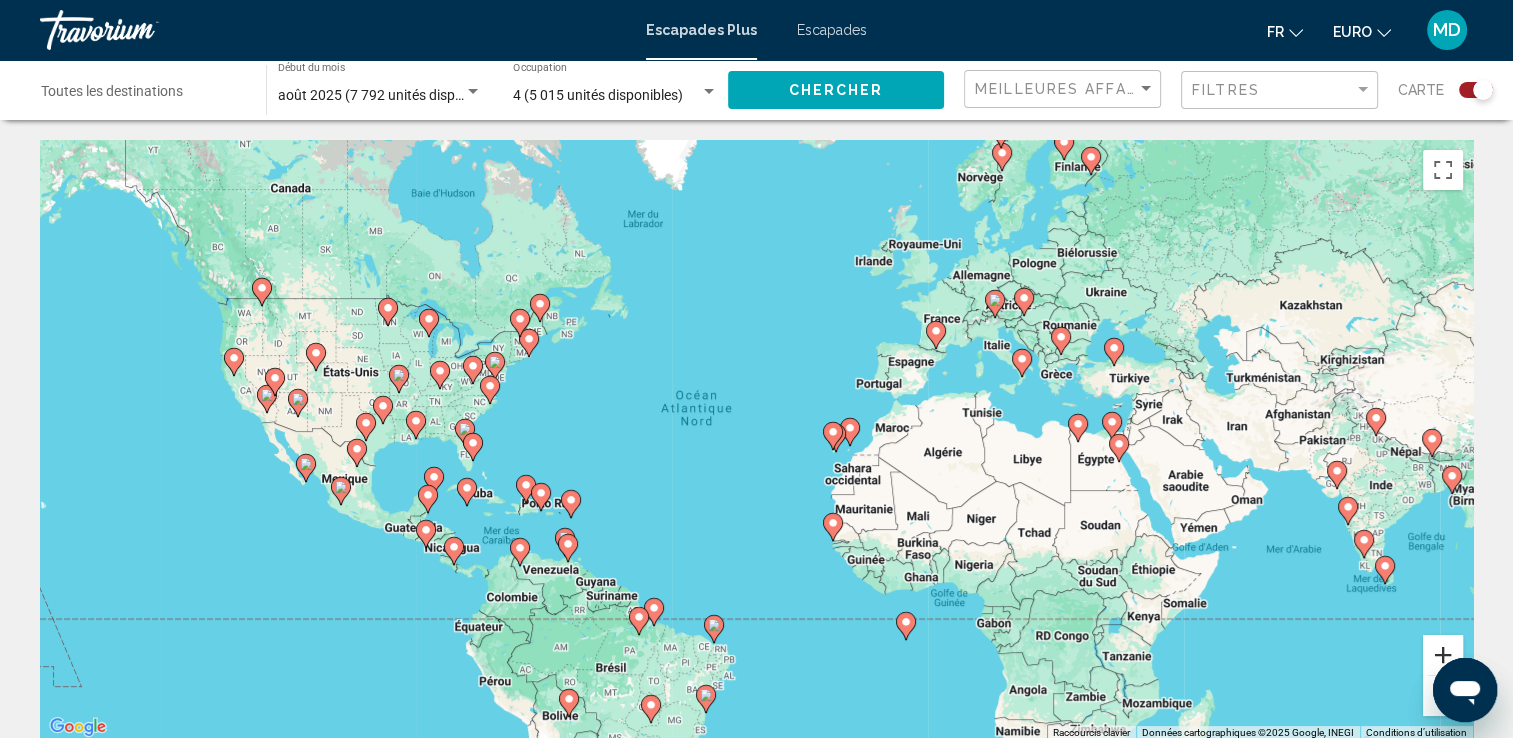 click at bounding box center (1443, 655) 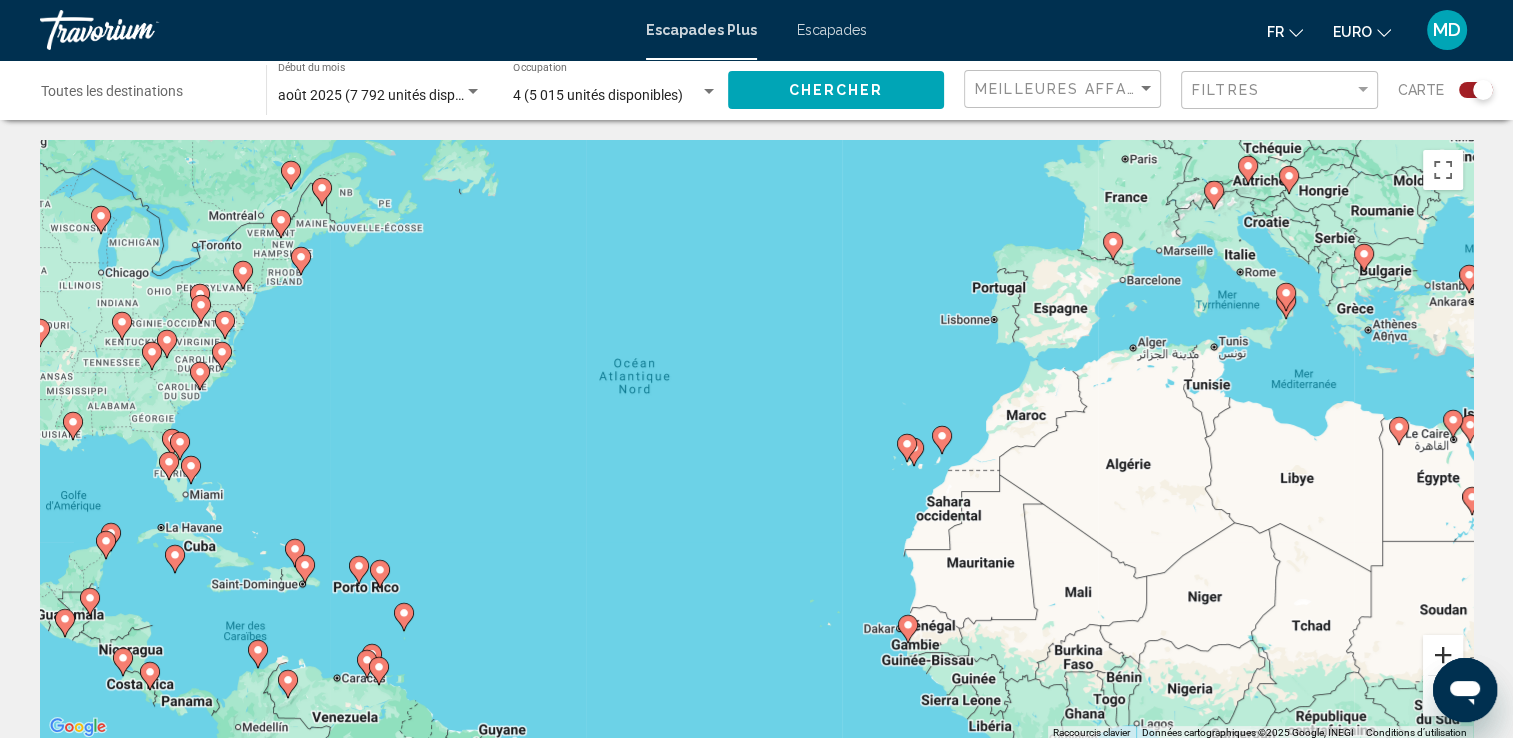click at bounding box center [1443, 655] 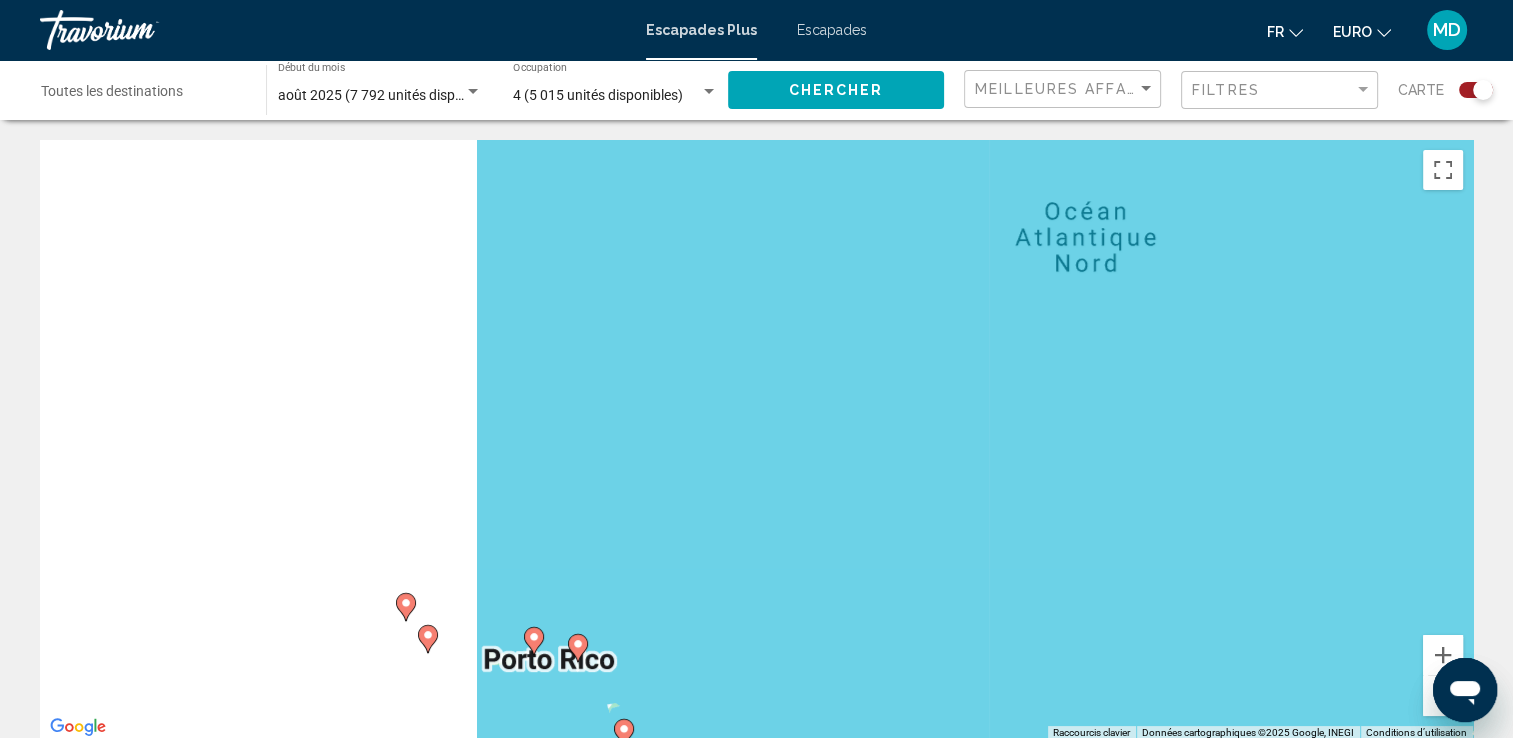 drag, startPoint x: 381, startPoint y: 502, endPoint x: 987, endPoint y: 414, distance: 612.3561 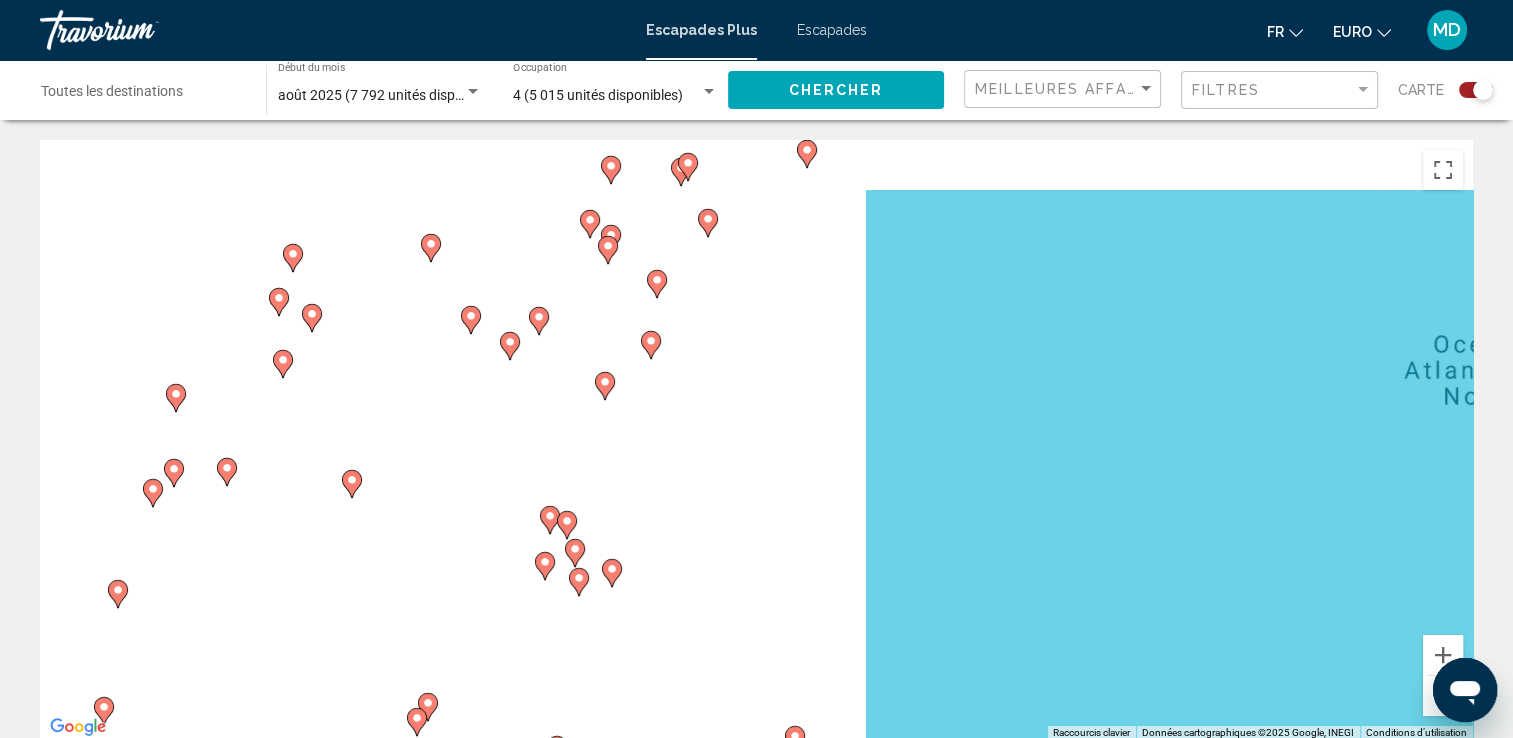 drag, startPoint x: 643, startPoint y: 286, endPoint x: 975, endPoint y: 414, distance: 355.8202 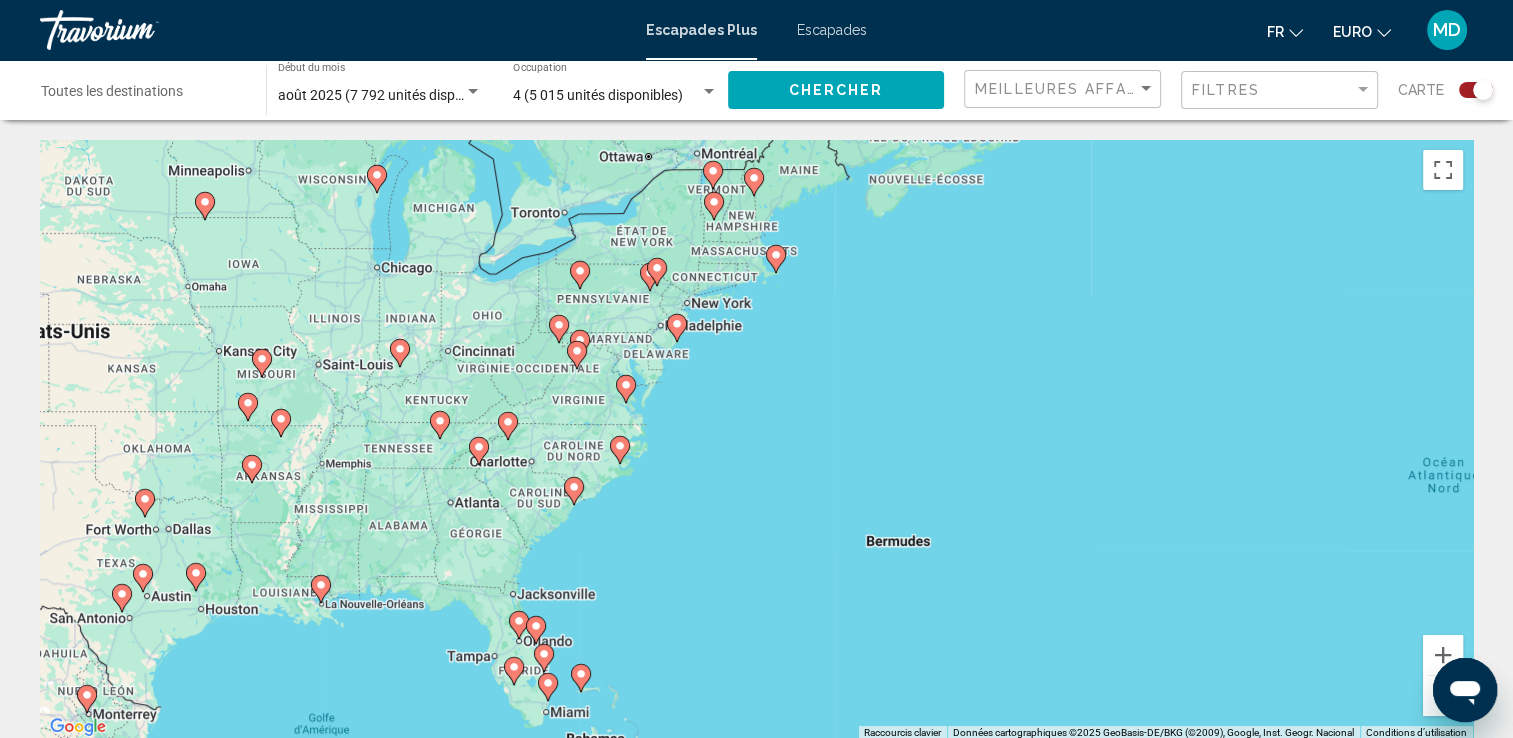drag, startPoint x: 762, startPoint y: 279, endPoint x: 740, endPoint y: 513, distance: 235.0319 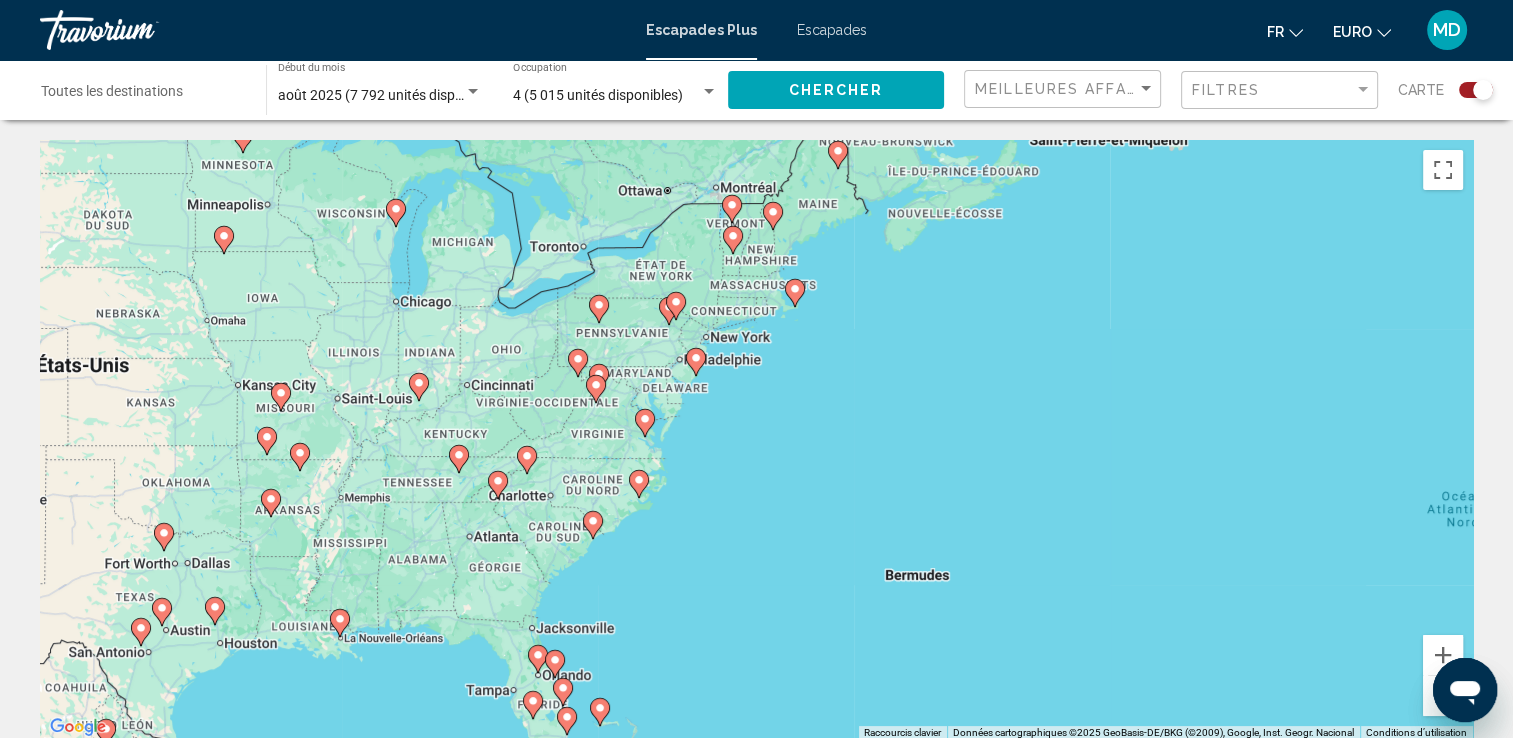 drag, startPoint x: 740, startPoint y: 513, endPoint x: 760, endPoint y: 258, distance: 255.78311 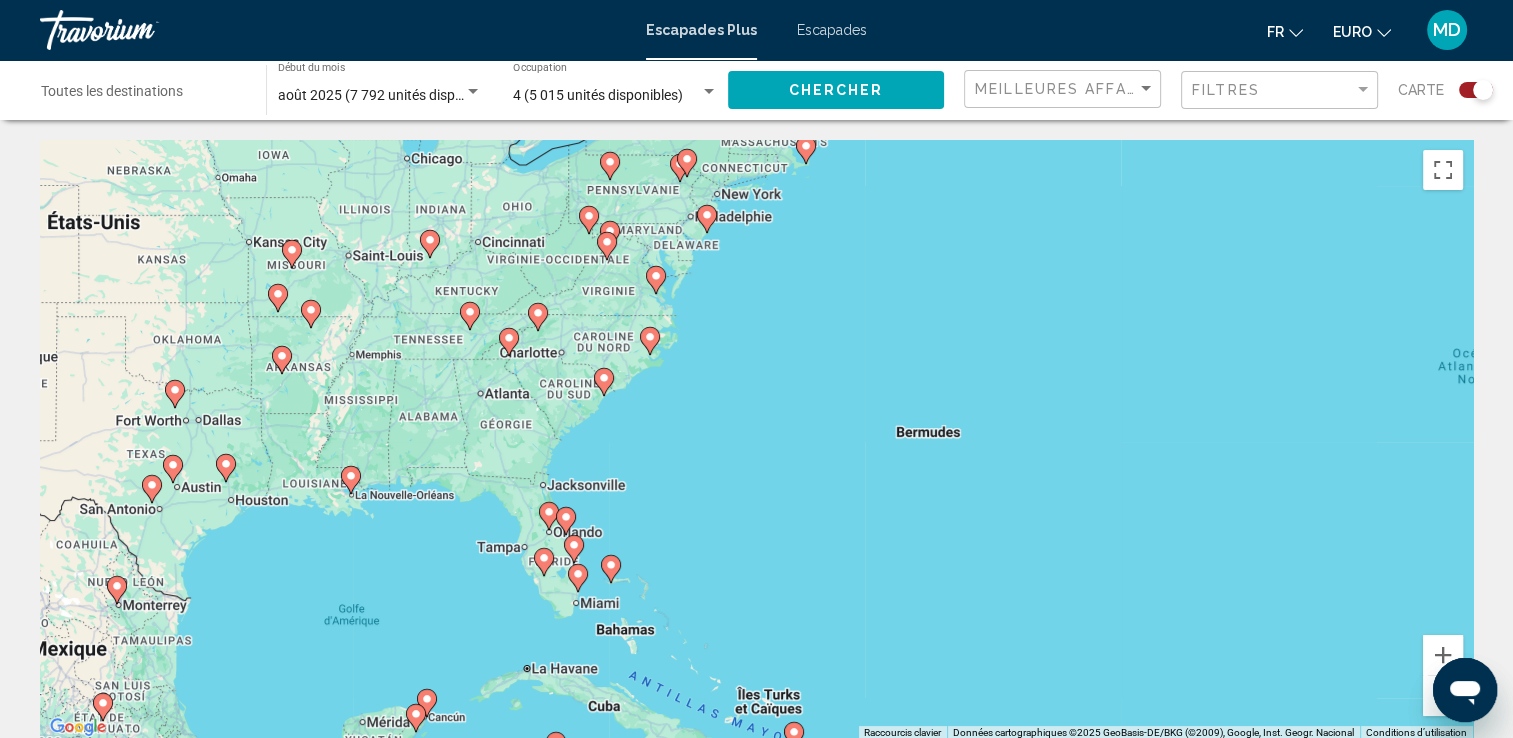 drag, startPoint x: 730, startPoint y: 529, endPoint x: 700, endPoint y: 401, distance: 131.46863 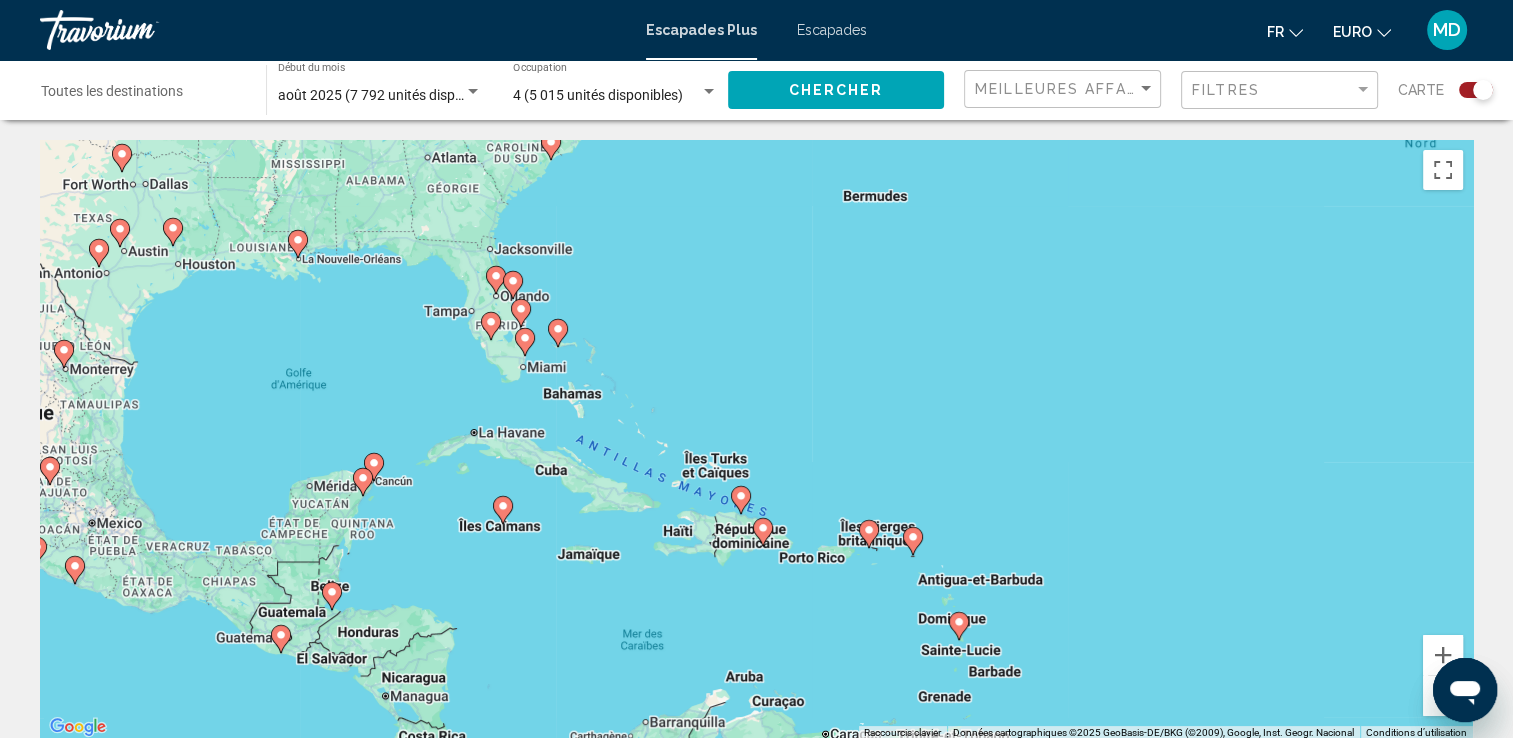 drag, startPoint x: 672, startPoint y: 573, endPoint x: 647, endPoint y: 392, distance: 182.71837 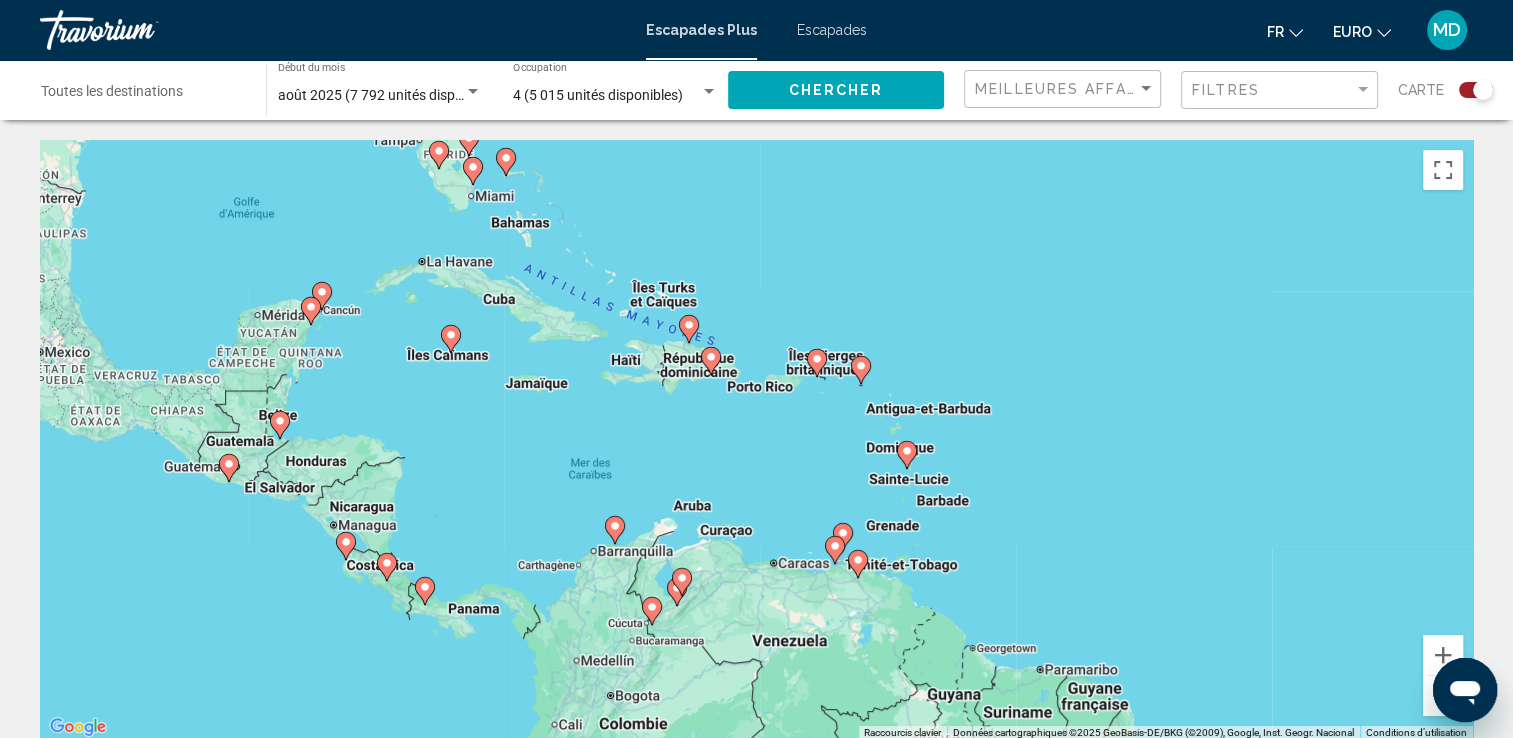 drag, startPoint x: 700, startPoint y: 569, endPoint x: 648, endPoint y: 390, distance: 186.4001 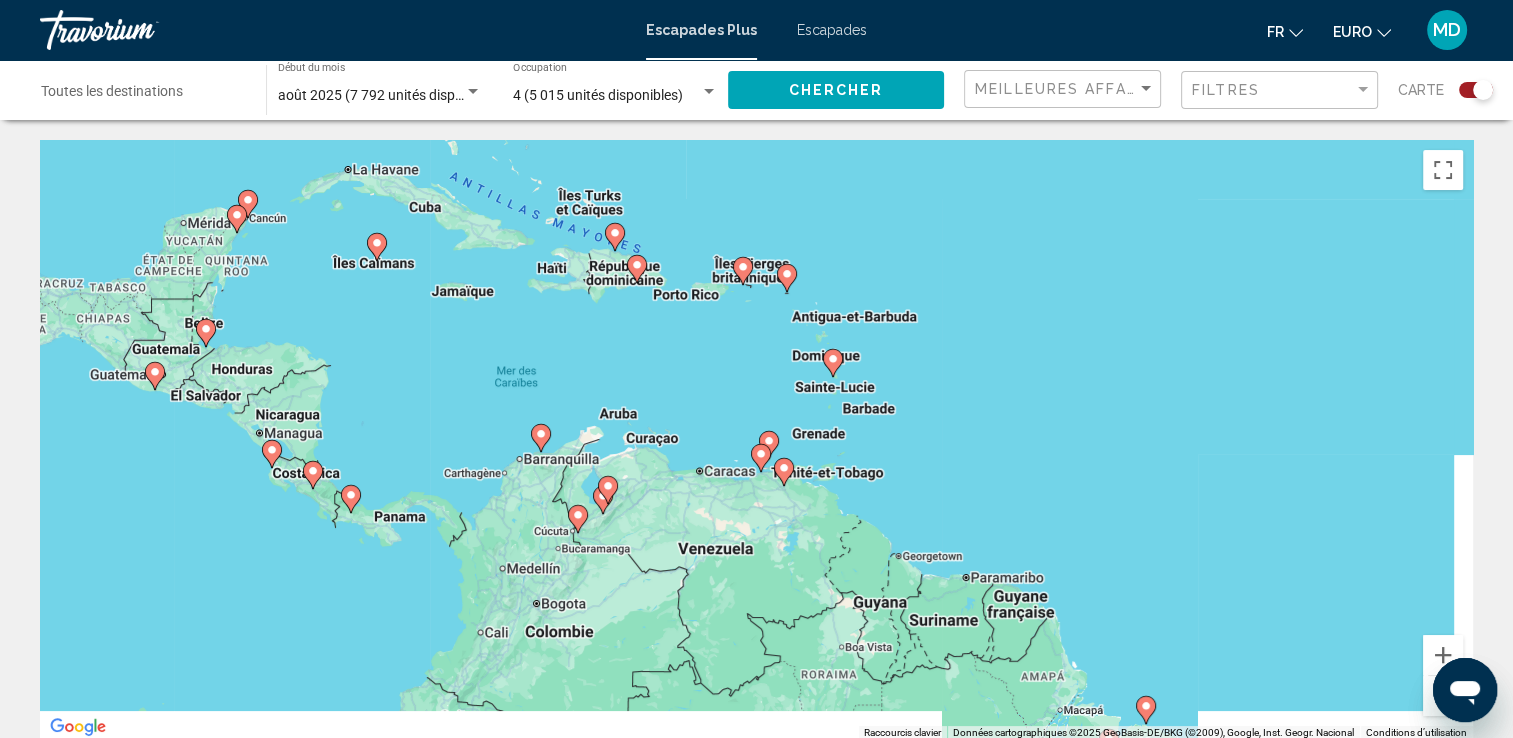 drag, startPoint x: 695, startPoint y: 489, endPoint x: 588, endPoint y: 357, distance: 169.92056 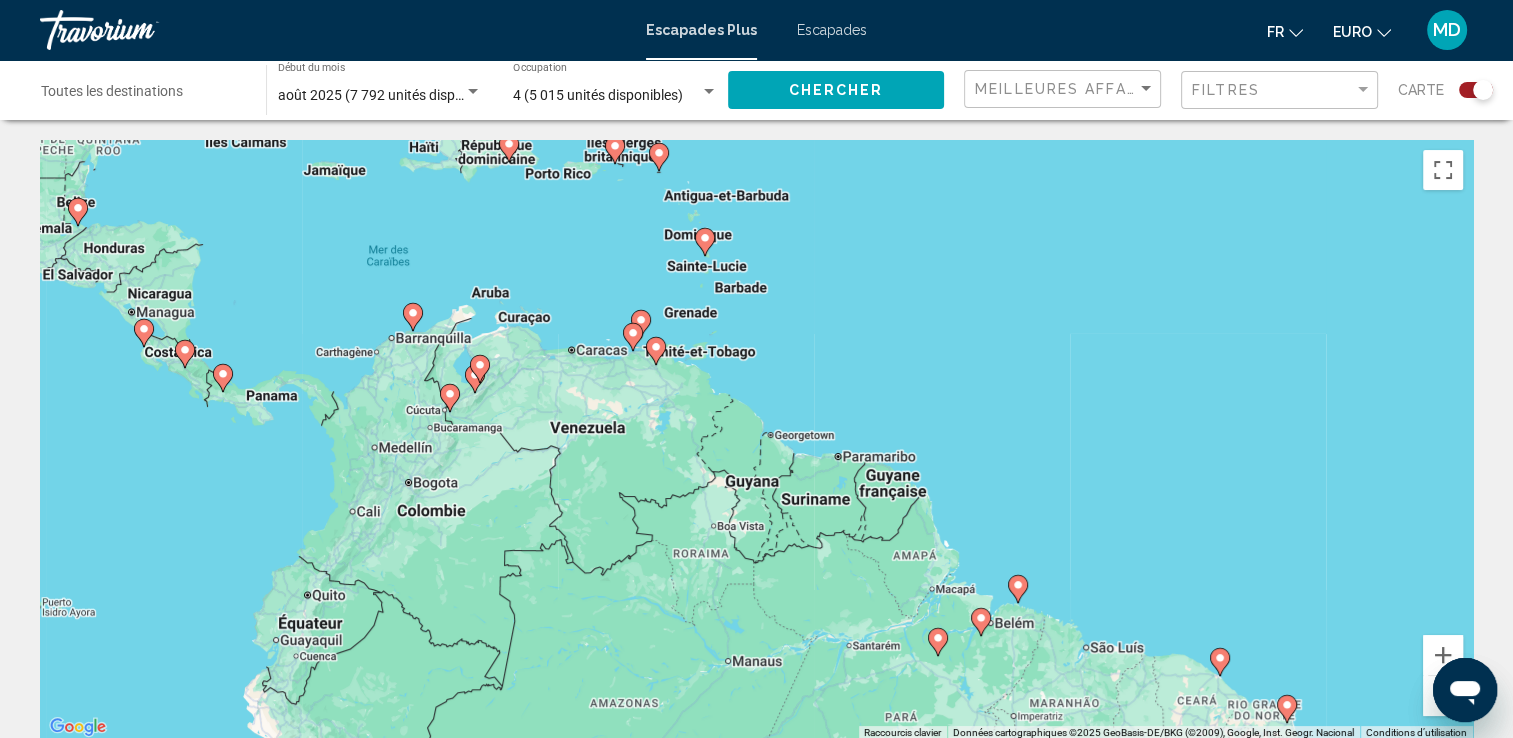 drag, startPoint x: 751, startPoint y: 537, endPoint x: 607, endPoint y: 398, distance: 200.14246 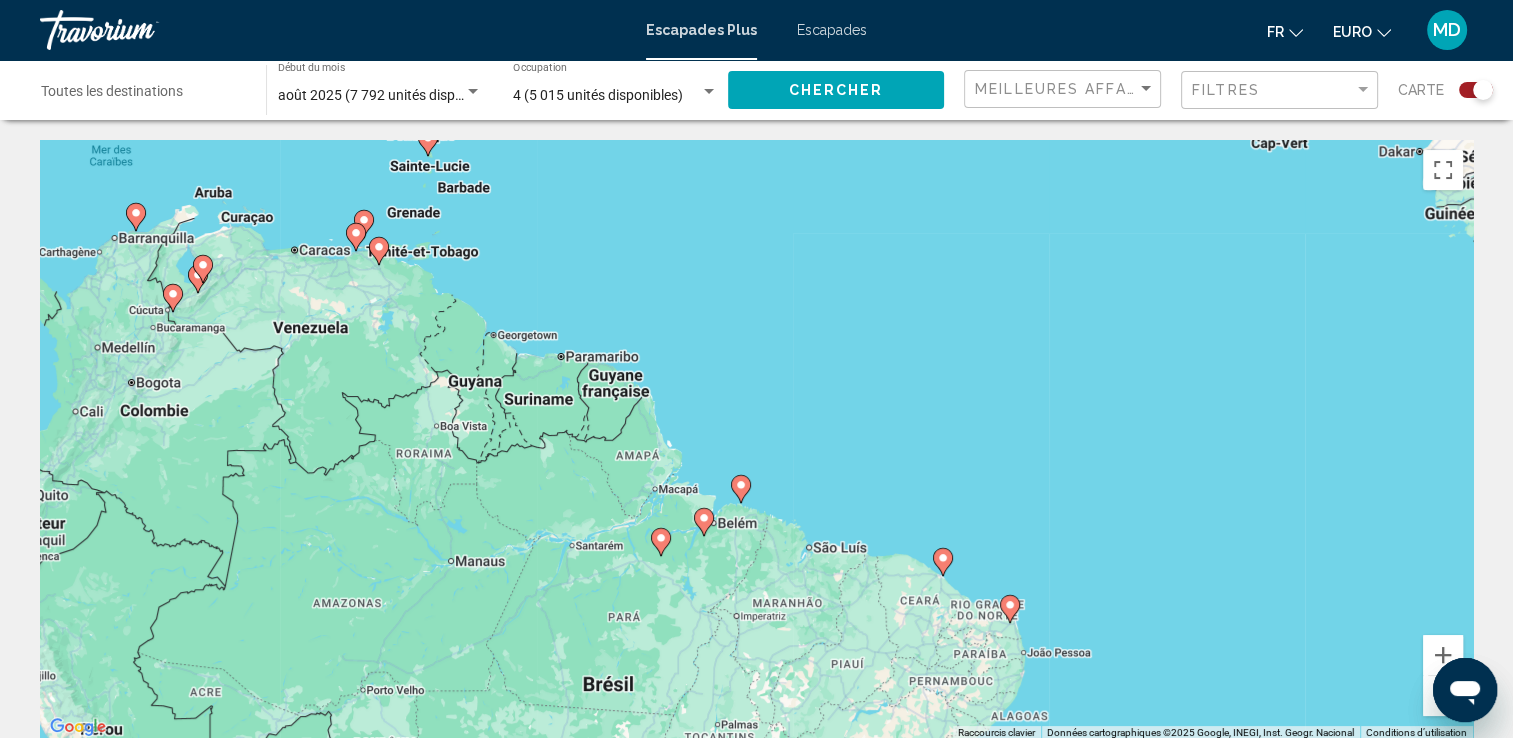 drag, startPoint x: 988, startPoint y: 480, endPoint x: 647, endPoint y: 374, distance: 357.0952 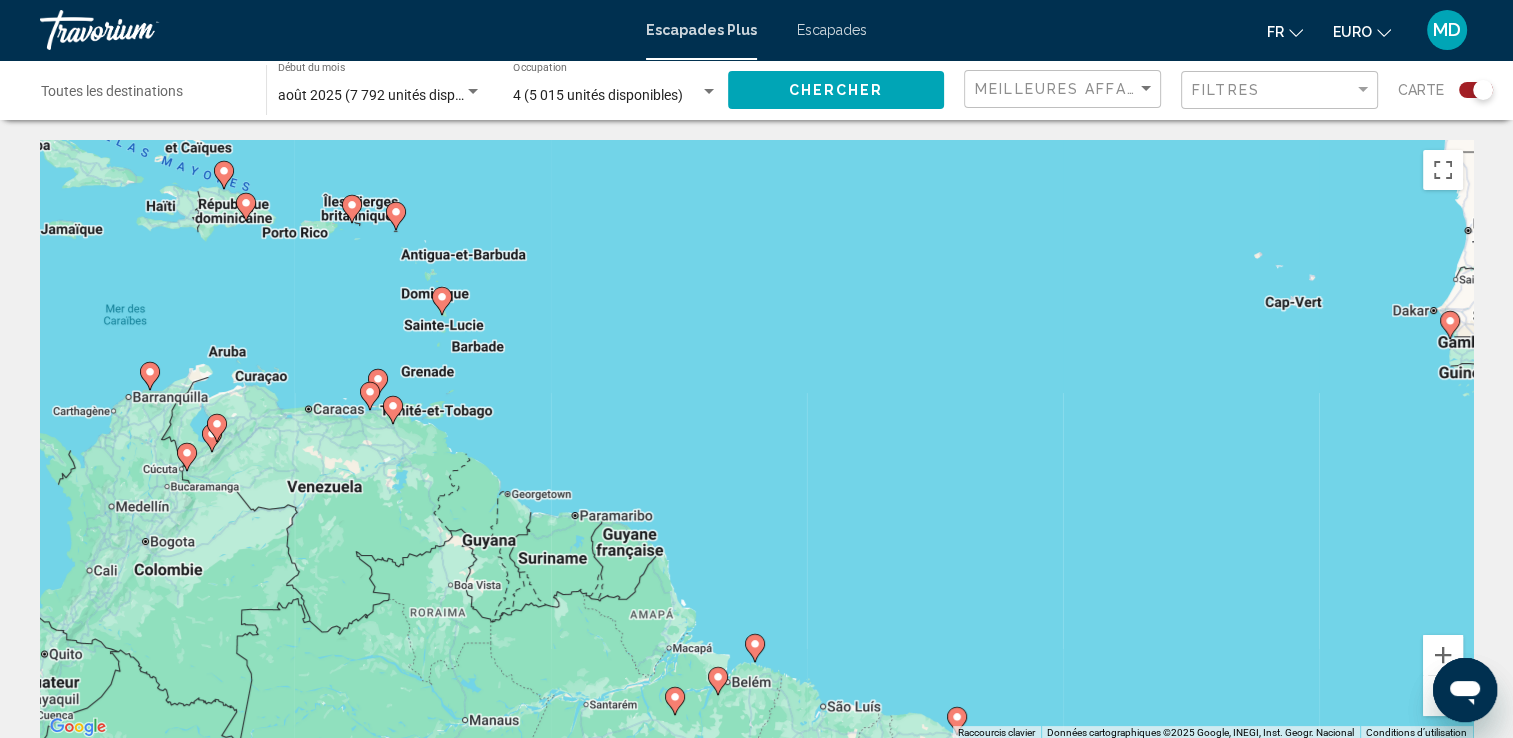 drag, startPoint x: 901, startPoint y: 514, endPoint x: 936, endPoint y: 686, distance: 175.52493 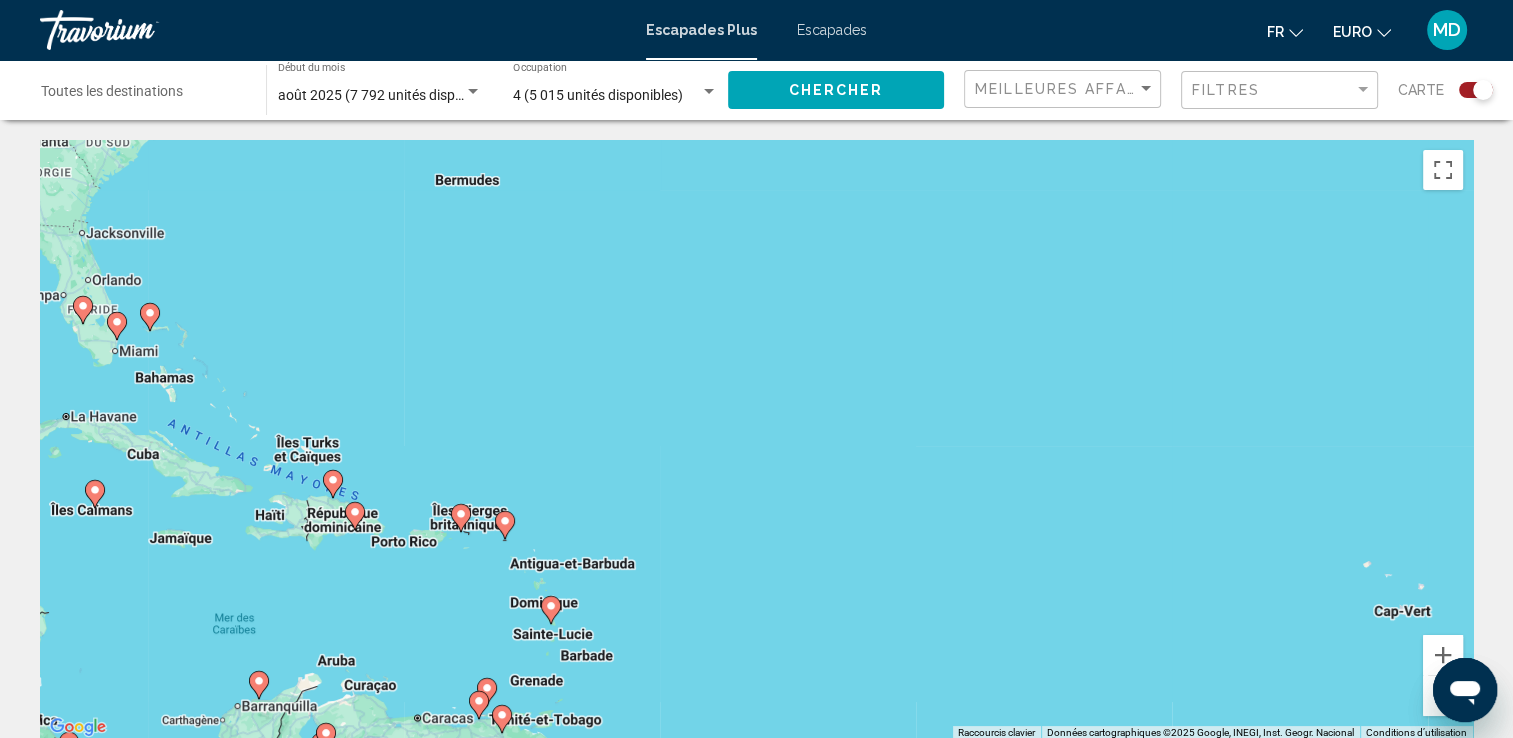 drag, startPoint x: 598, startPoint y: 406, endPoint x: 711, endPoint y: 726, distance: 339.36557 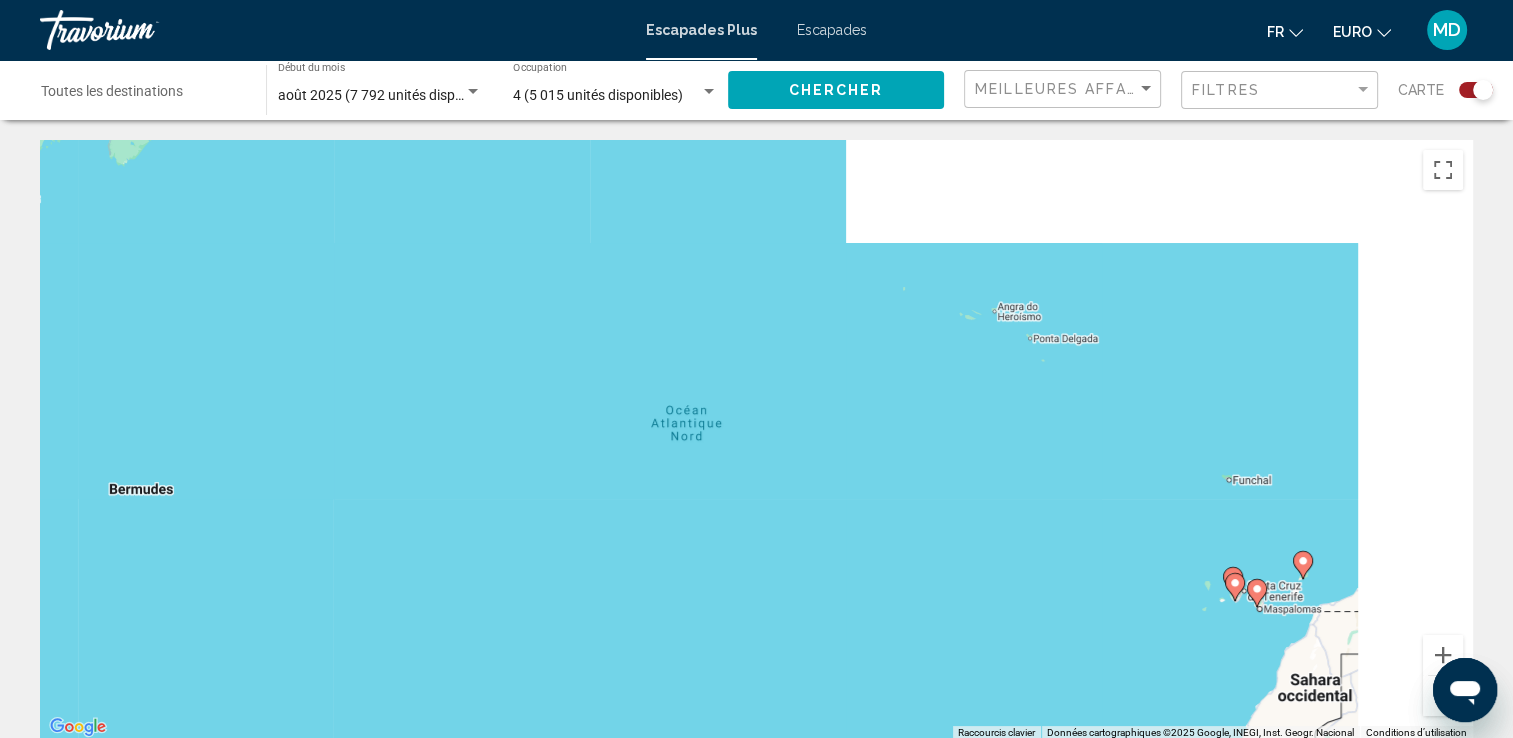 drag, startPoint x: 975, startPoint y: 446, endPoint x: 620, endPoint y: 725, distance: 451.51523 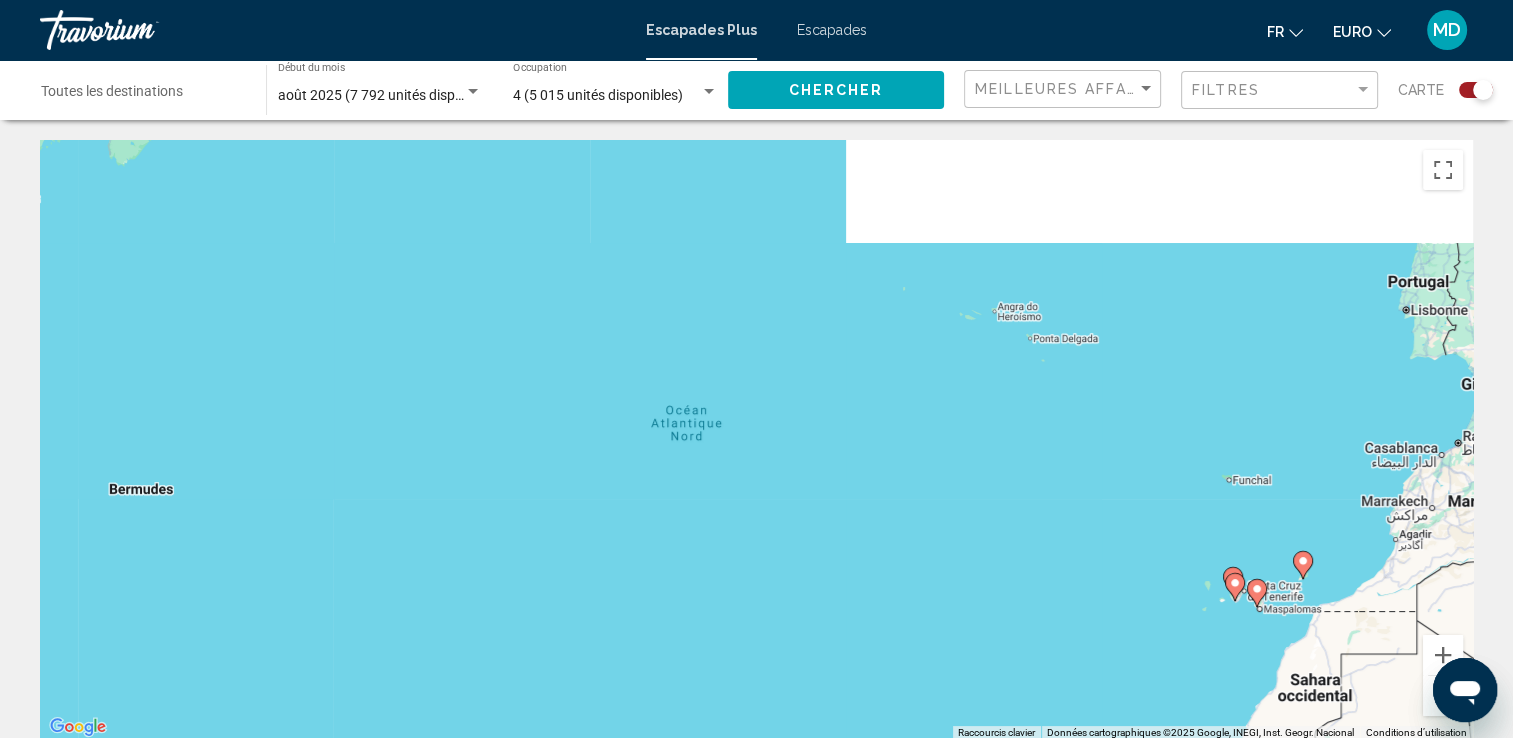 click on "Pour activer le glissement avec le clavier, appuyez sur Alt+Entrée. Une fois ce mode activé, utilisez les touches fléchées pour déplacer le repère. Pour valider le déplacement, appuyez sur Entrée. Pour annuler, appuyez sur Échap." at bounding box center (756, 440) 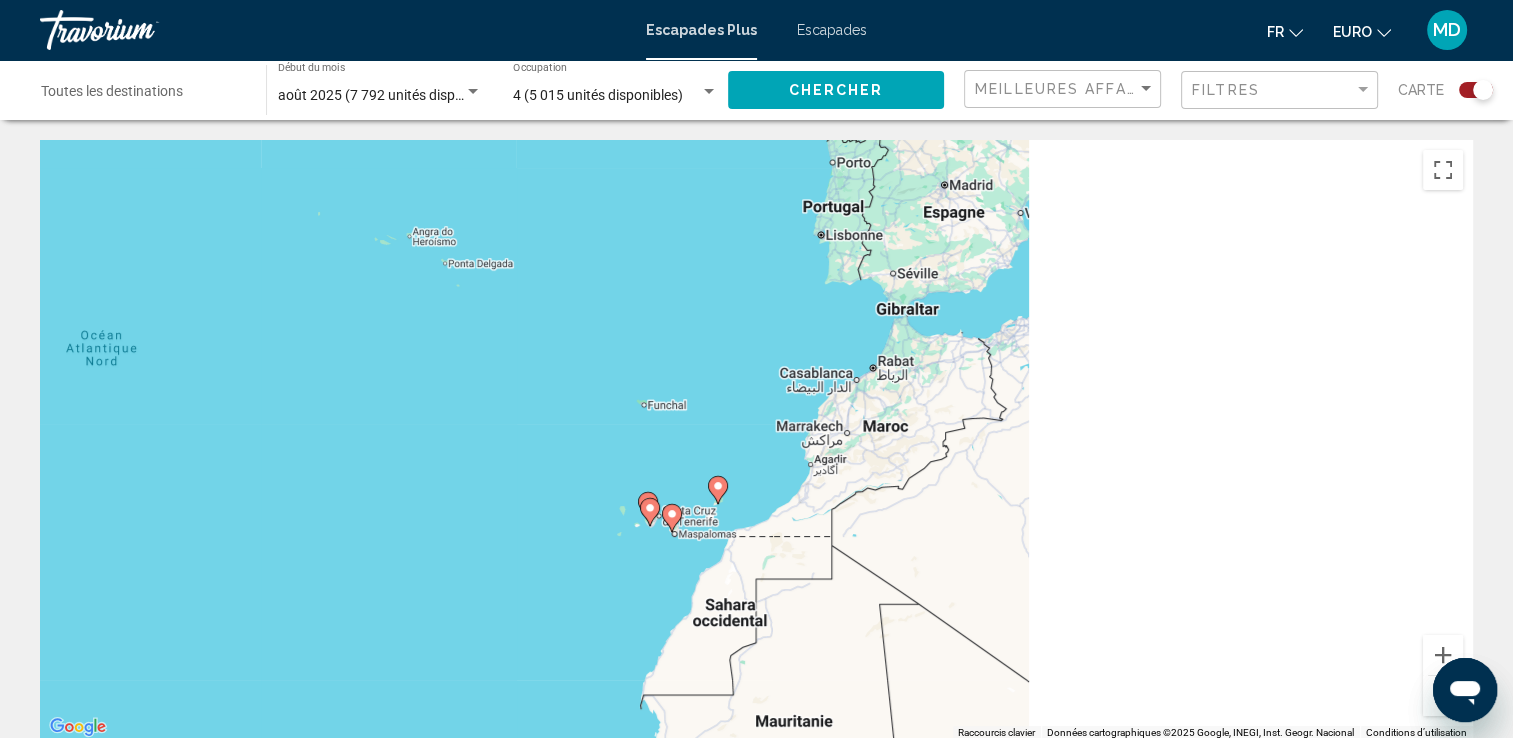 drag, startPoint x: 982, startPoint y: 515, endPoint x: 227, endPoint y: 421, distance: 760.82916 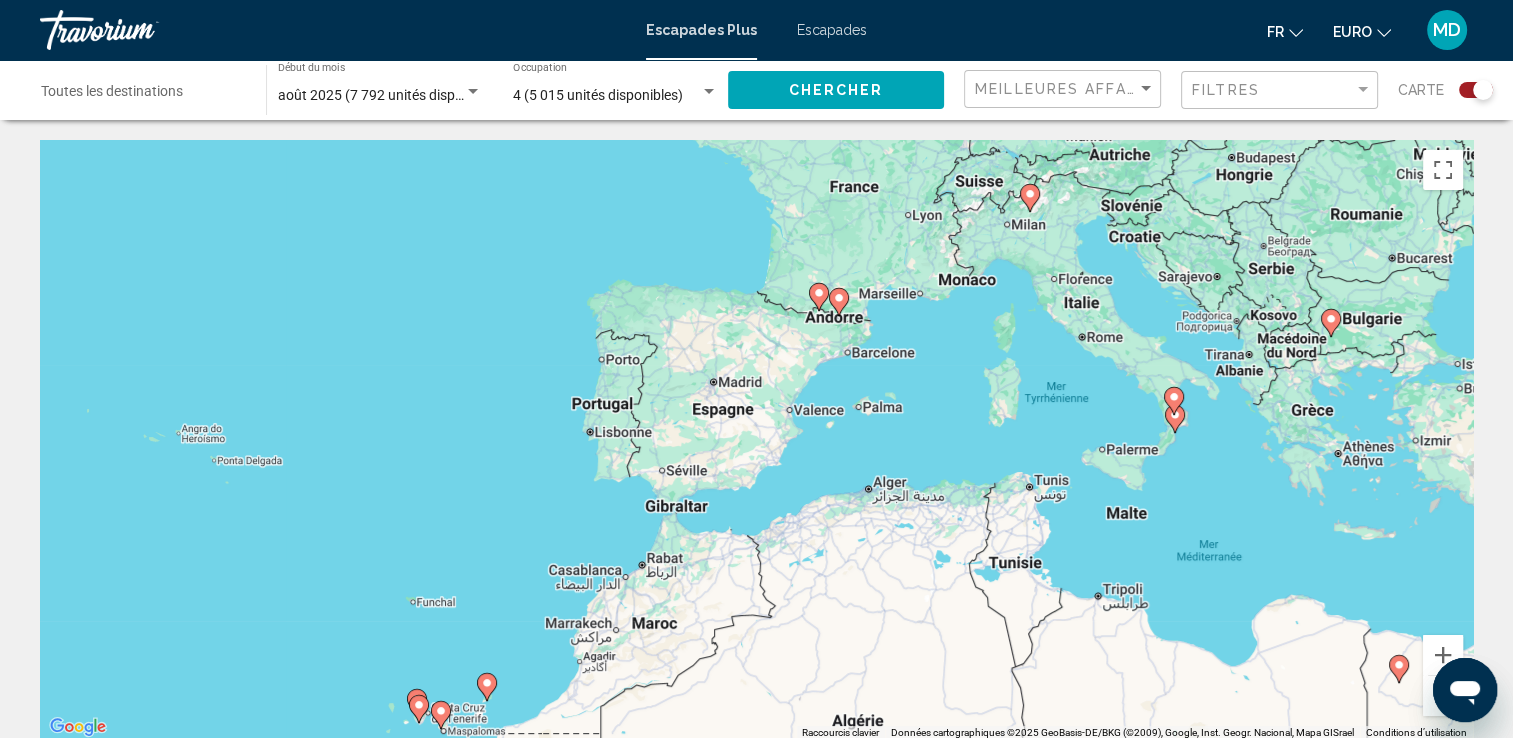 drag, startPoint x: 692, startPoint y: 328, endPoint x: 512, endPoint y: 534, distance: 273.5617 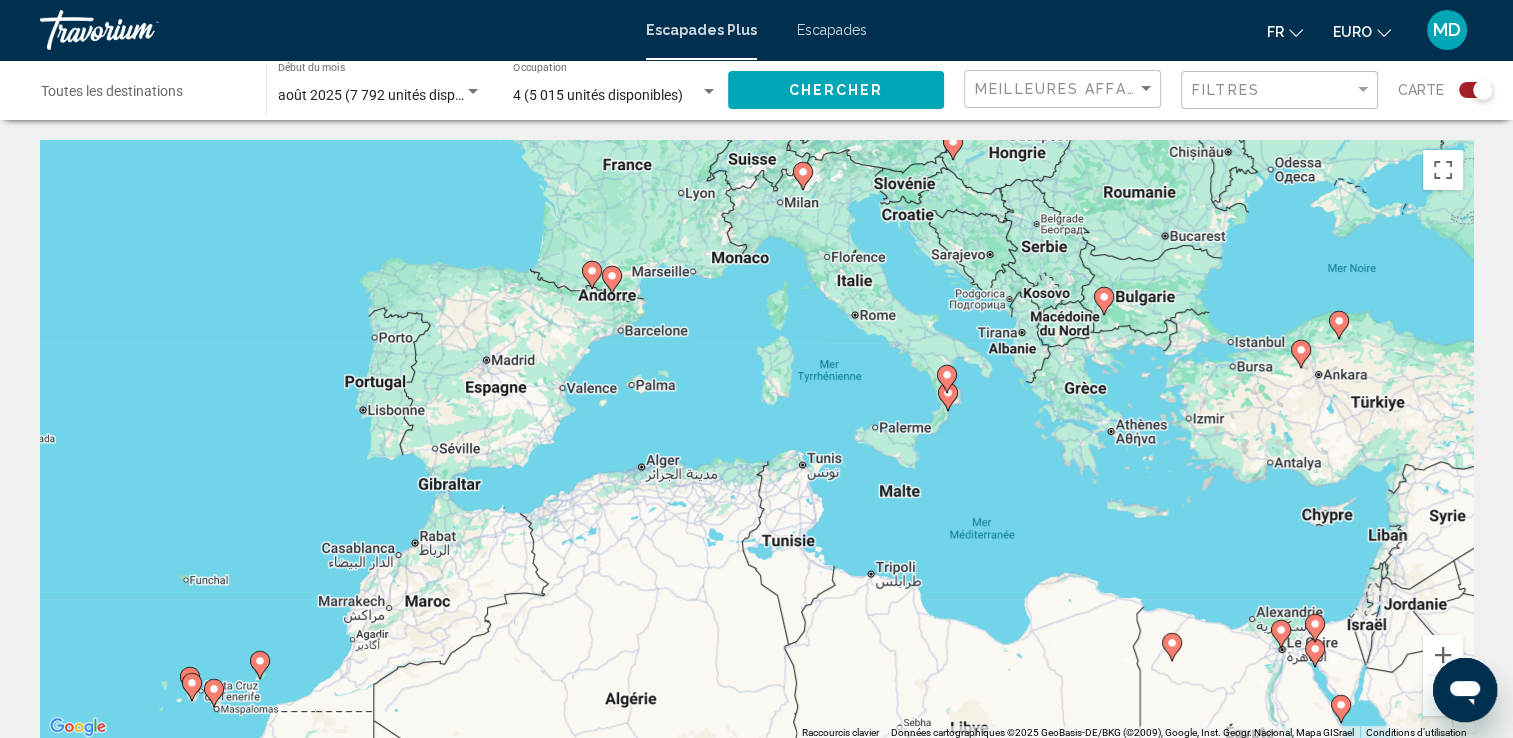 drag, startPoint x: 947, startPoint y: 378, endPoint x: 716, endPoint y: 362, distance: 231.55345 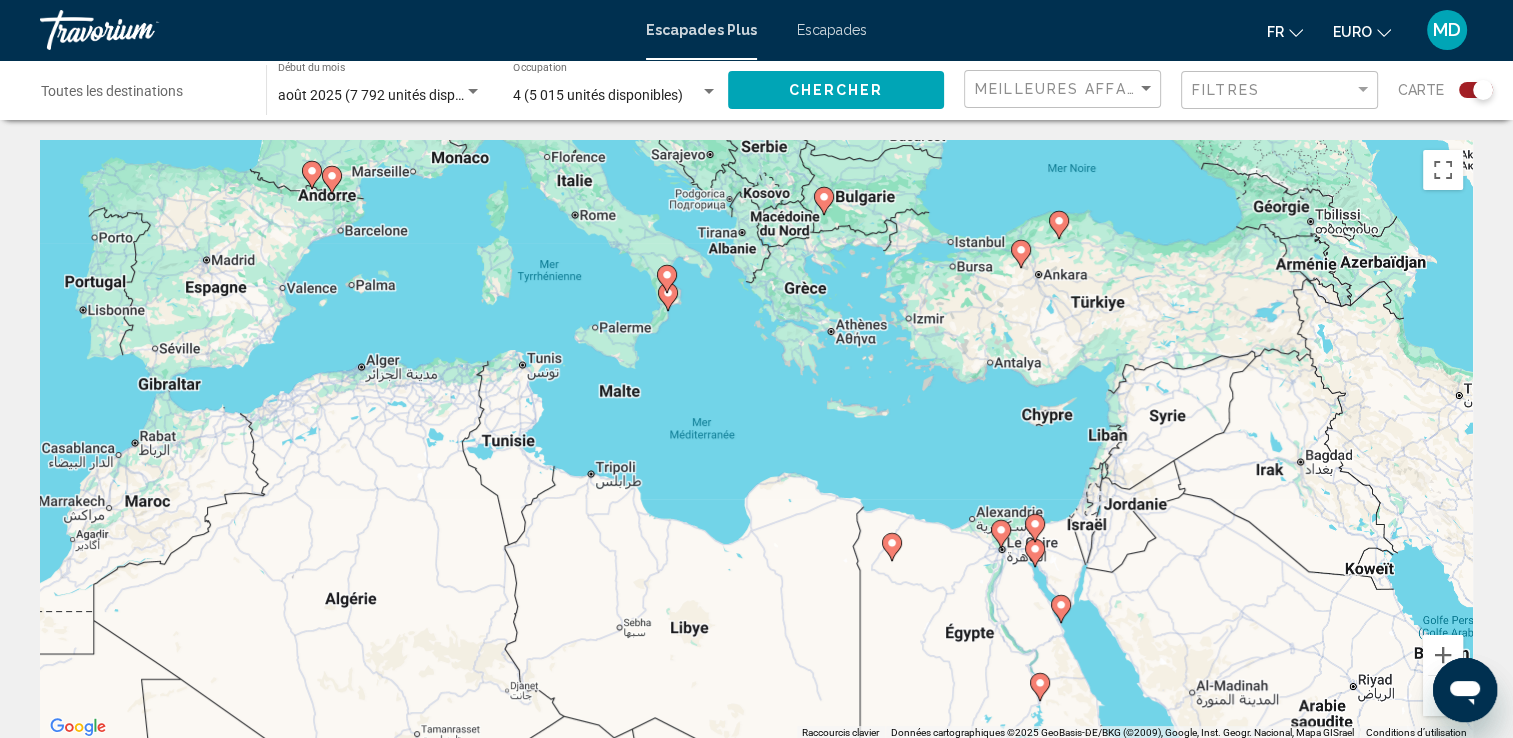 drag, startPoint x: 956, startPoint y: 503, endPoint x: 598, endPoint y: 378, distance: 379.1952 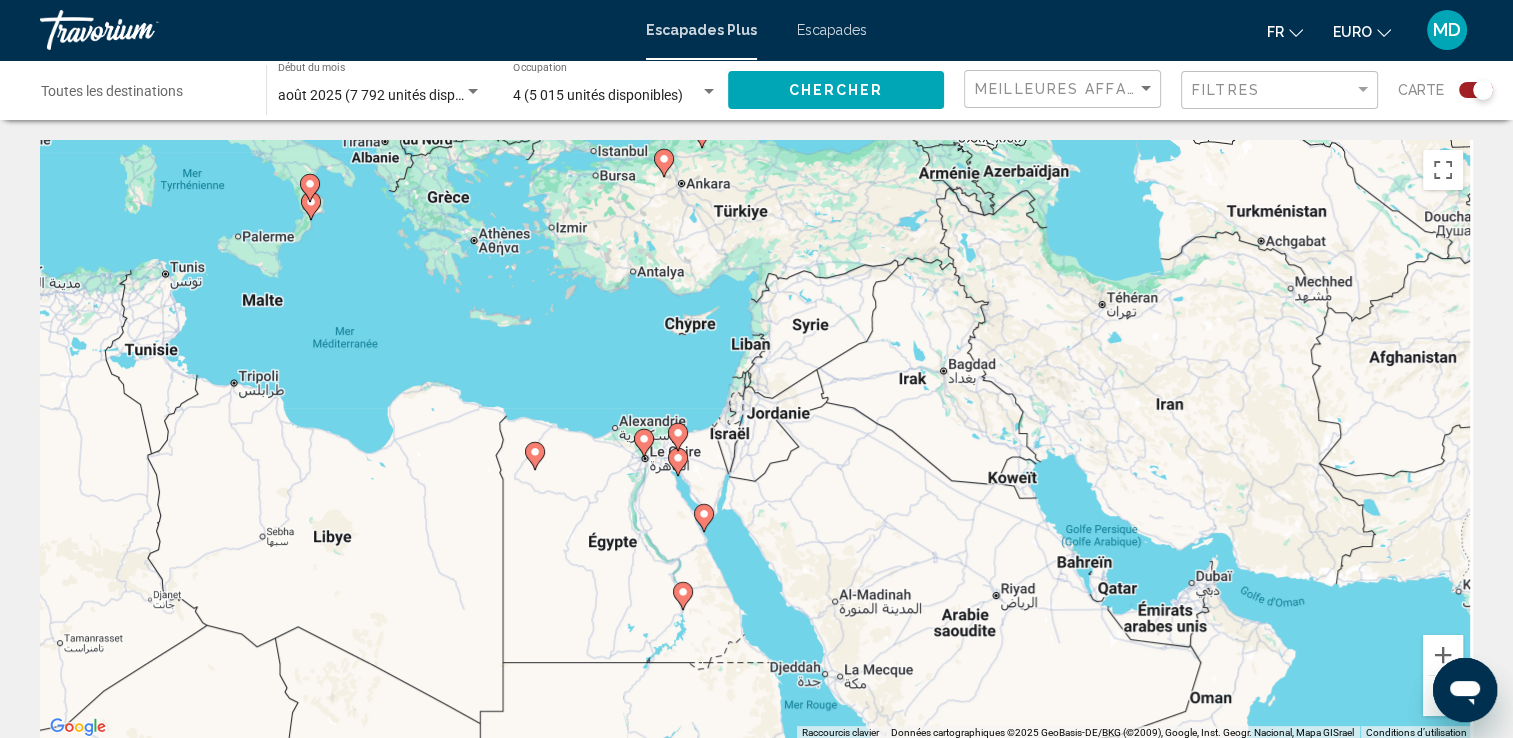 drag, startPoint x: 1012, startPoint y: 464, endPoint x: 620, endPoint y: 371, distance: 402.8809 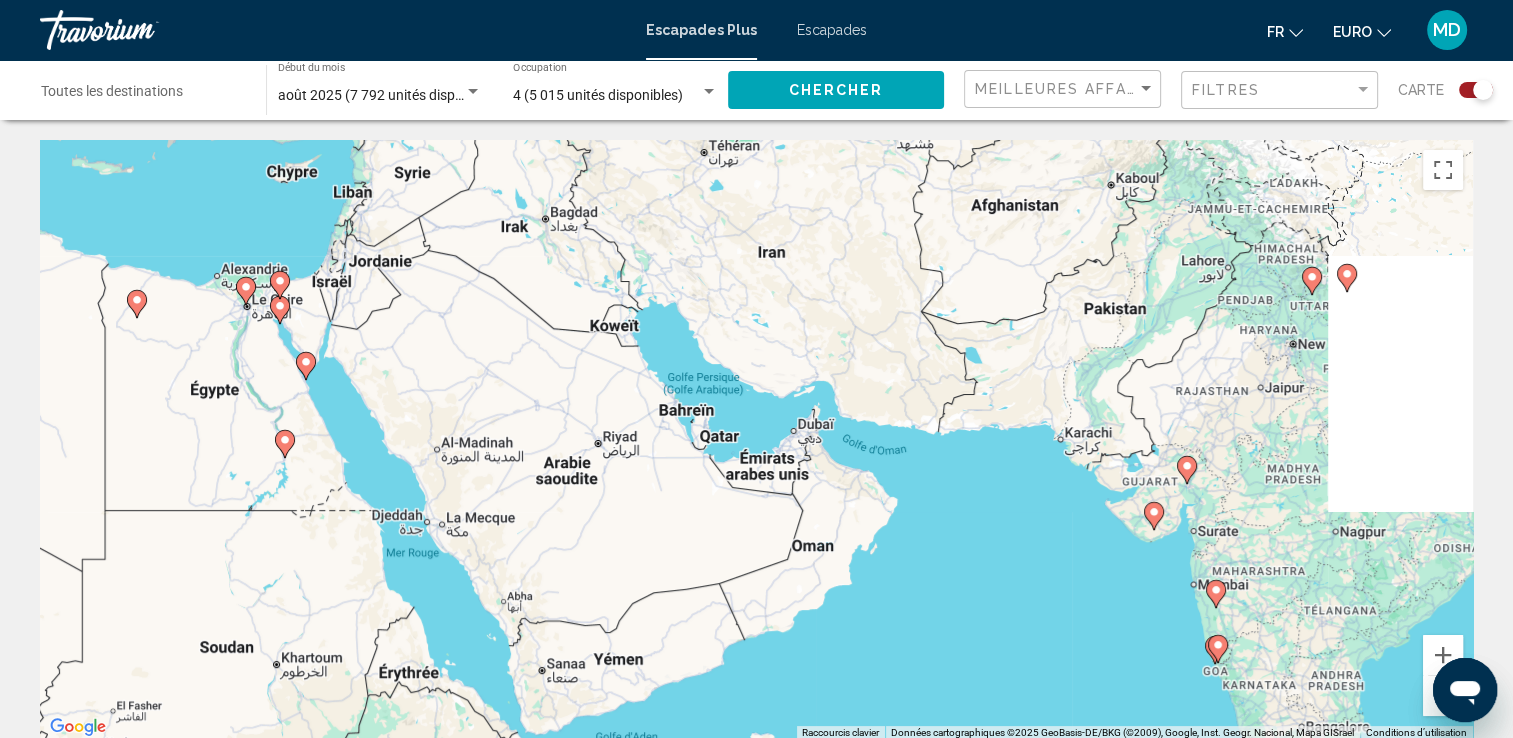 drag, startPoint x: 1068, startPoint y: 528, endPoint x: 607, endPoint y: 366, distance: 488.63586 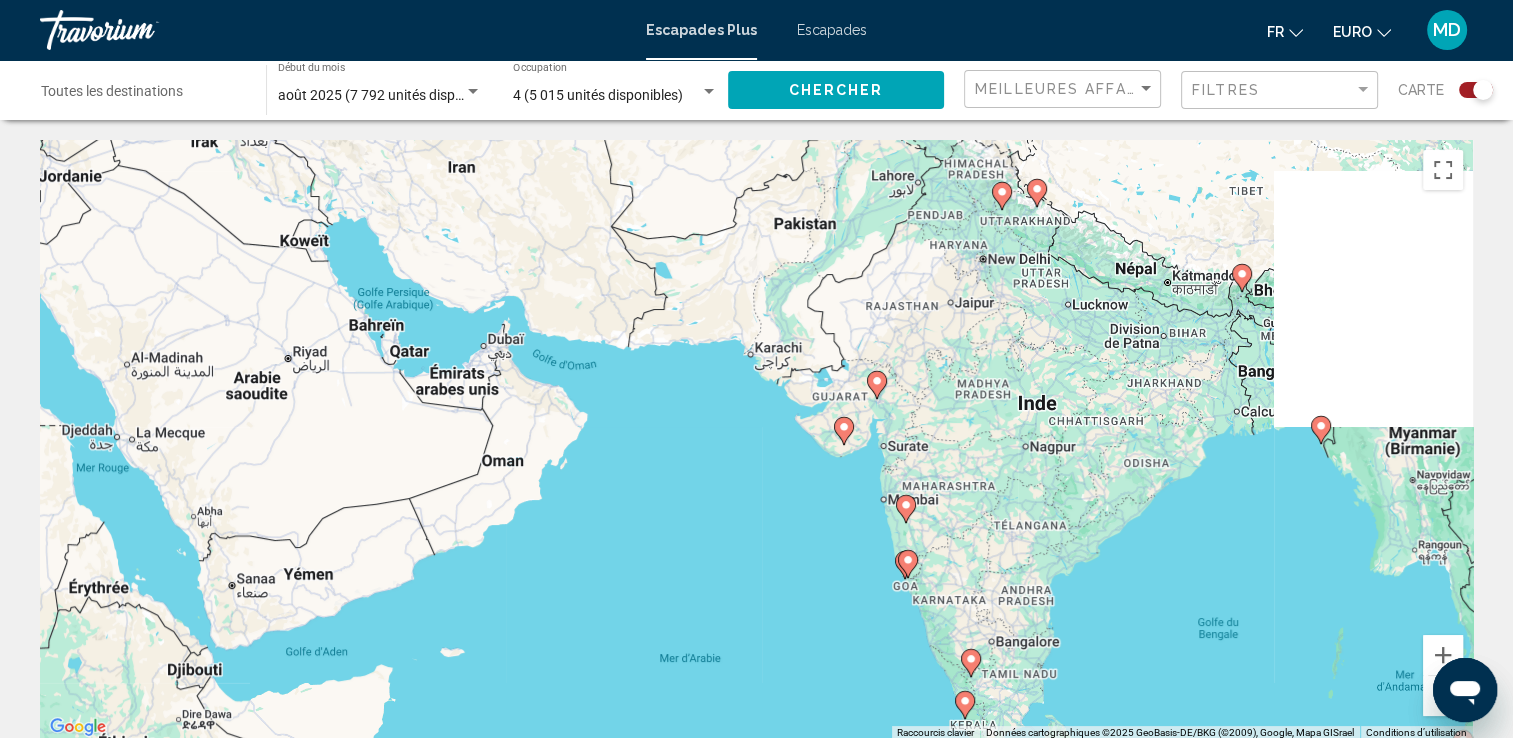 drag, startPoint x: 953, startPoint y: 457, endPoint x: 628, endPoint y: 374, distance: 335.43106 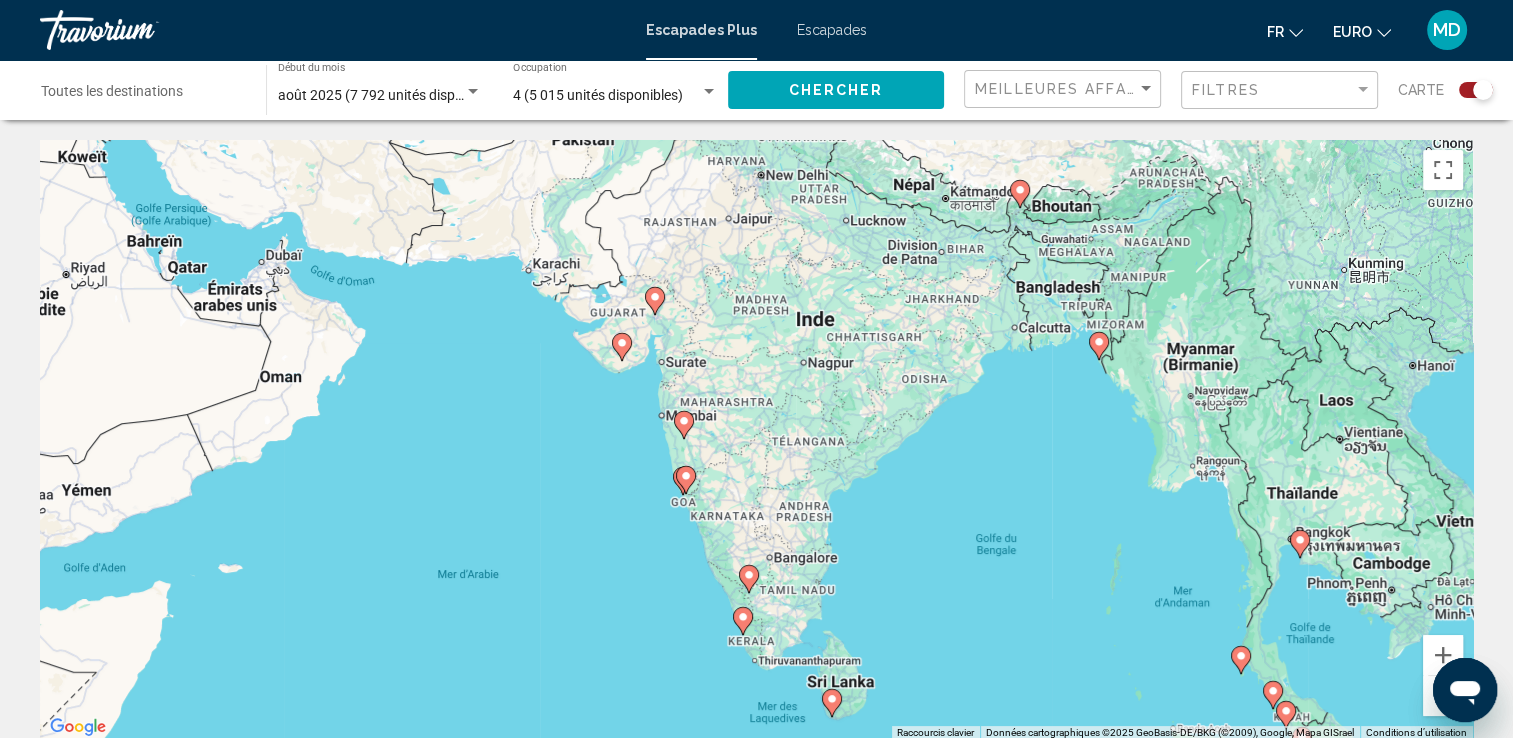 drag, startPoint x: 1127, startPoint y: 522, endPoint x: 844, endPoint y: 441, distance: 294.3637 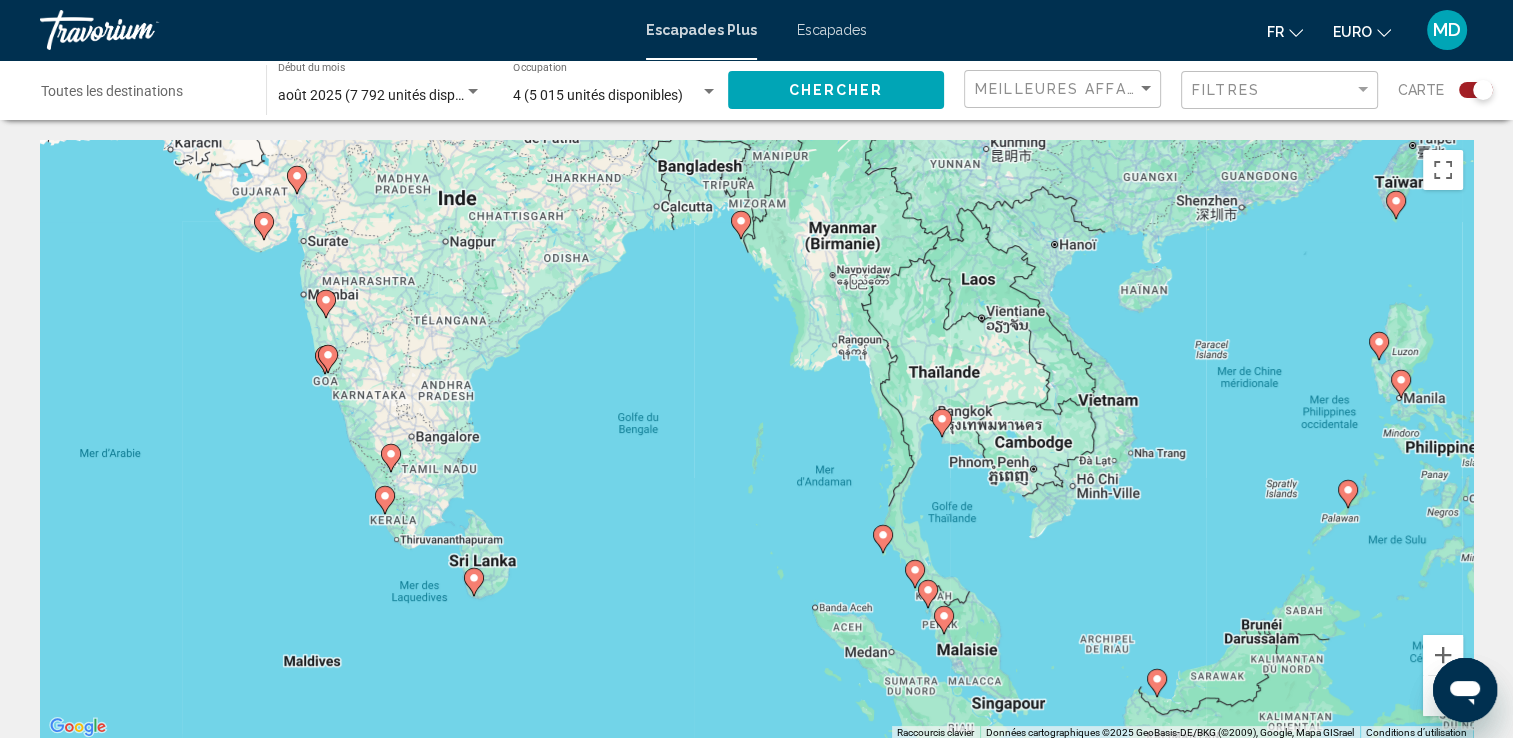 drag, startPoint x: 1177, startPoint y: 575, endPoint x: 811, endPoint y: 454, distance: 385.48282 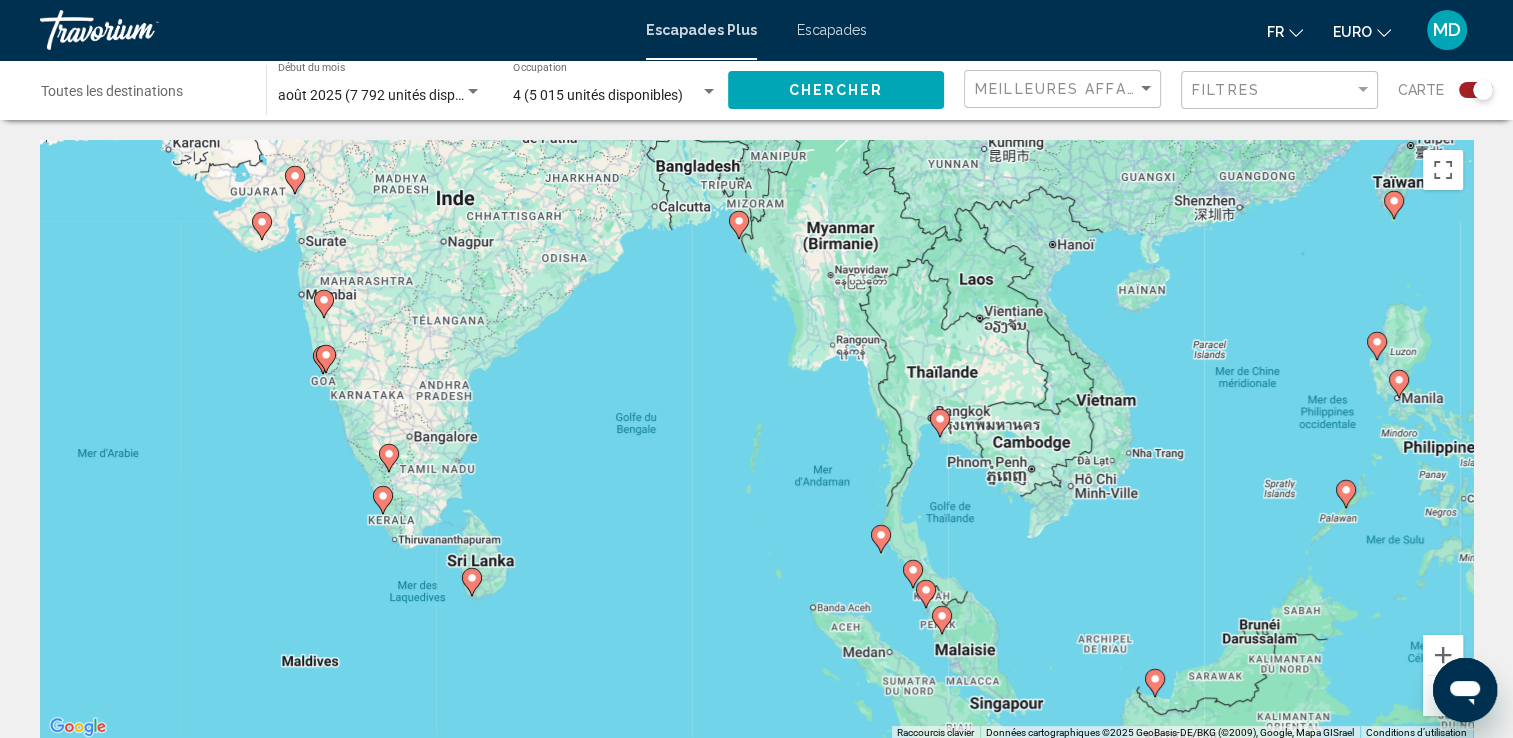 click 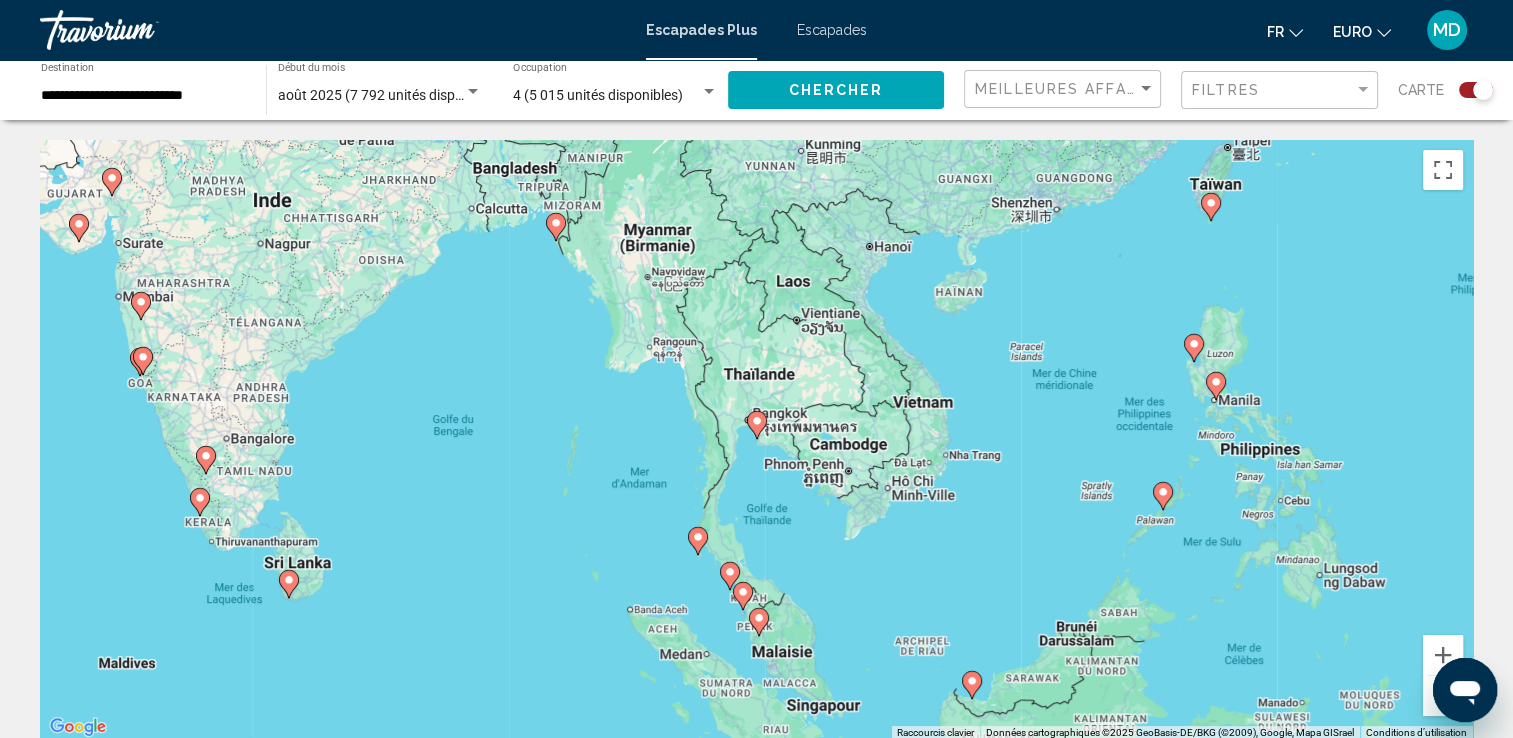 click at bounding box center (757, 425) 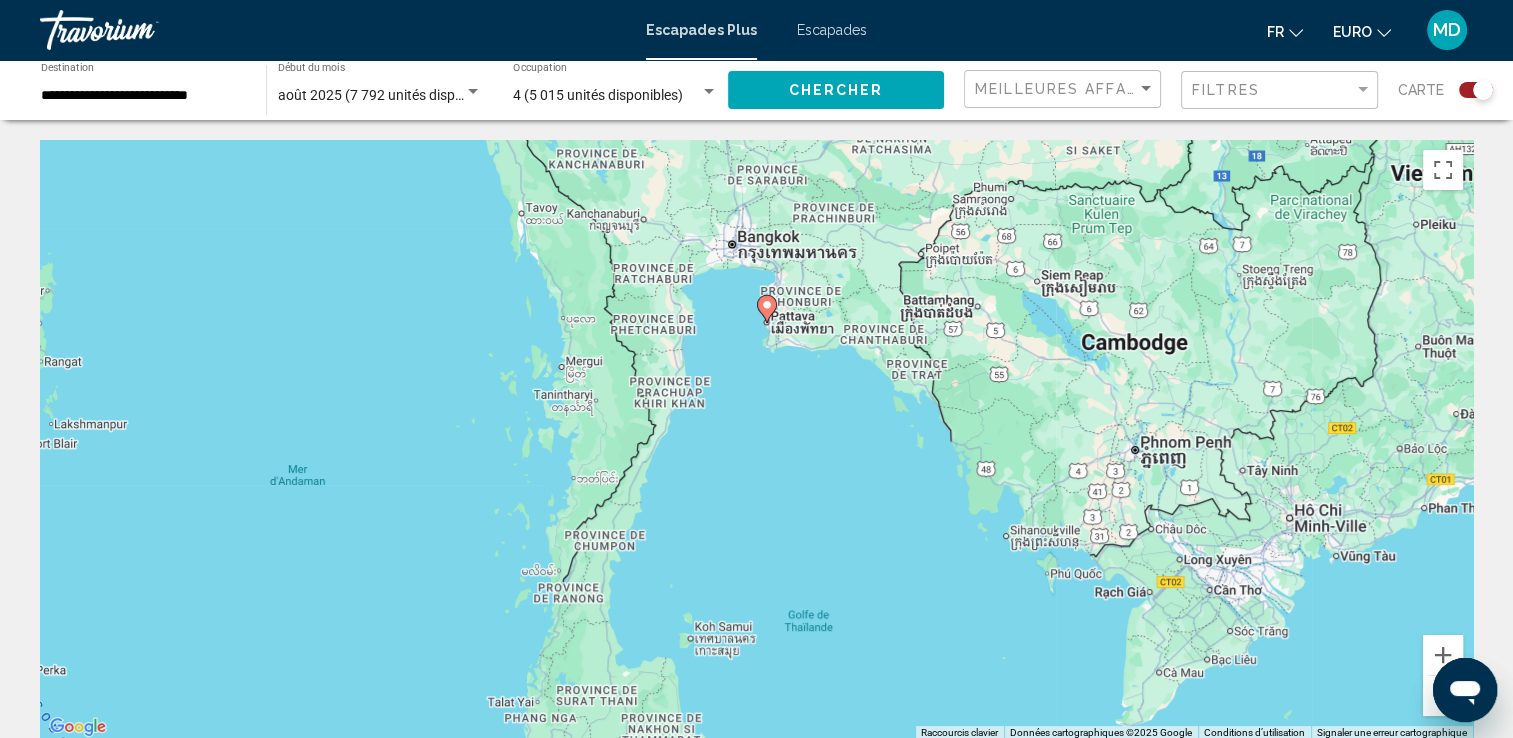 drag, startPoint x: 788, startPoint y: 570, endPoint x: 849, endPoint y: 316, distance: 261.22214 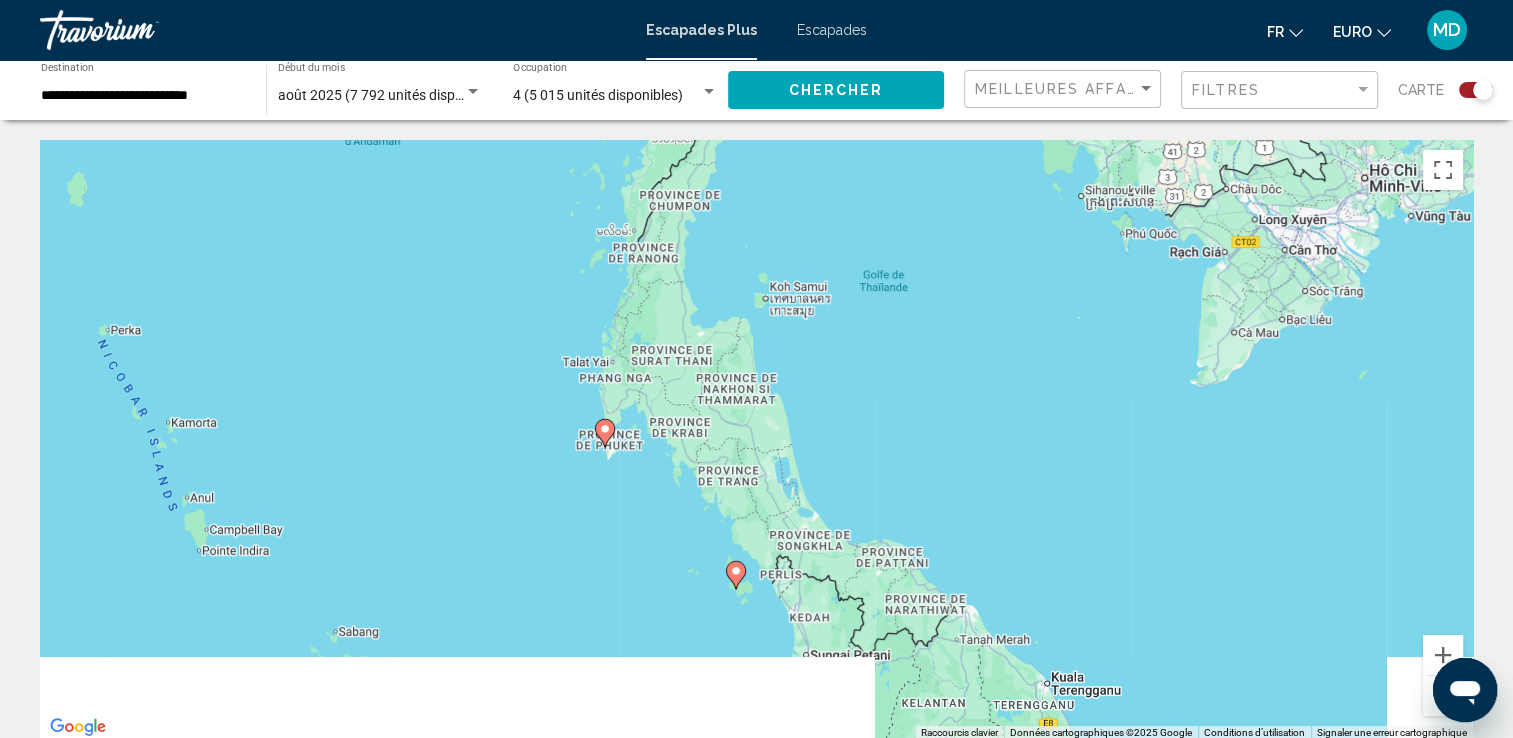 drag, startPoint x: 859, startPoint y: 507, endPoint x: 887, endPoint y: 221, distance: 287.36737 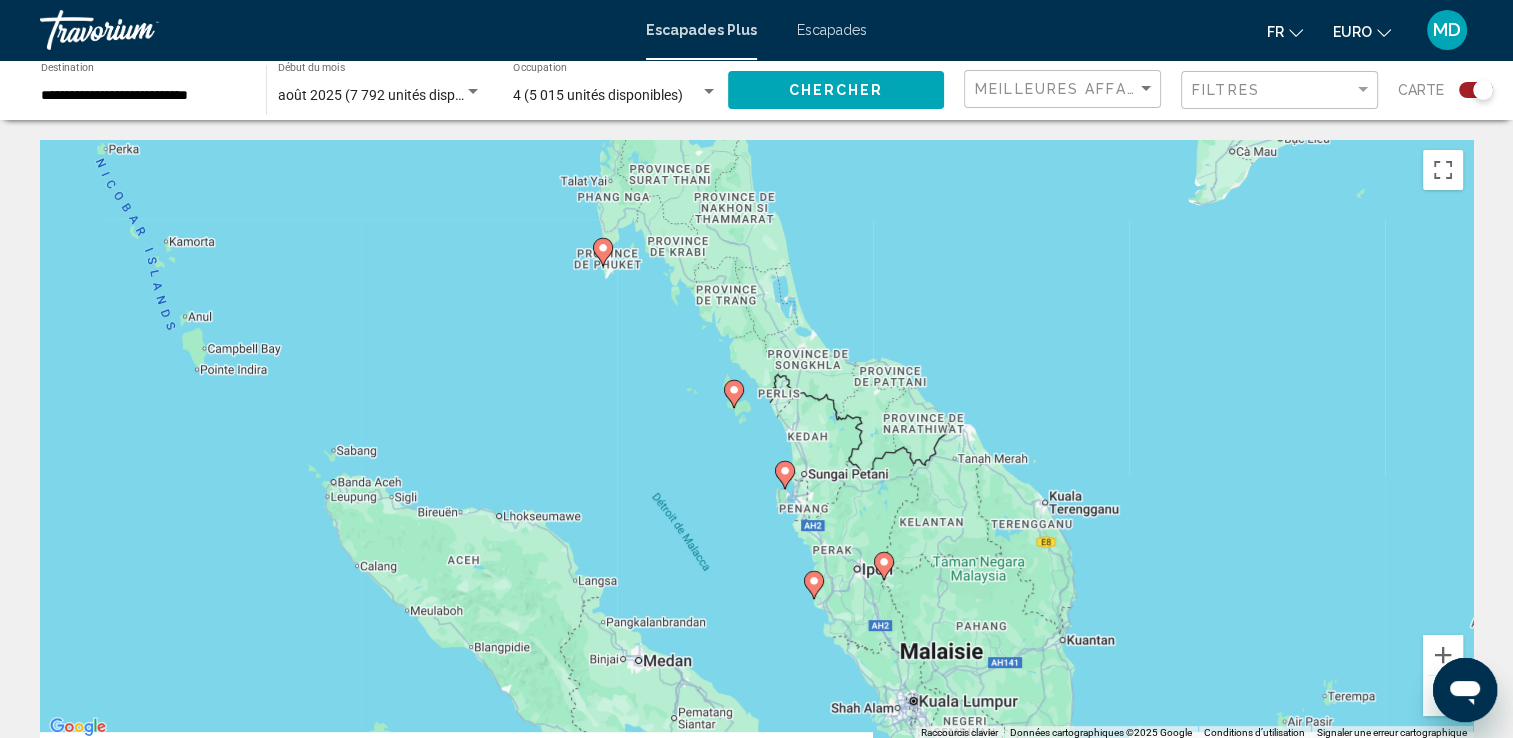 drag, startPoint x: 837, startPoint y: 472, endPoint x: 836, endPoint y: 283, distance: 189.00264 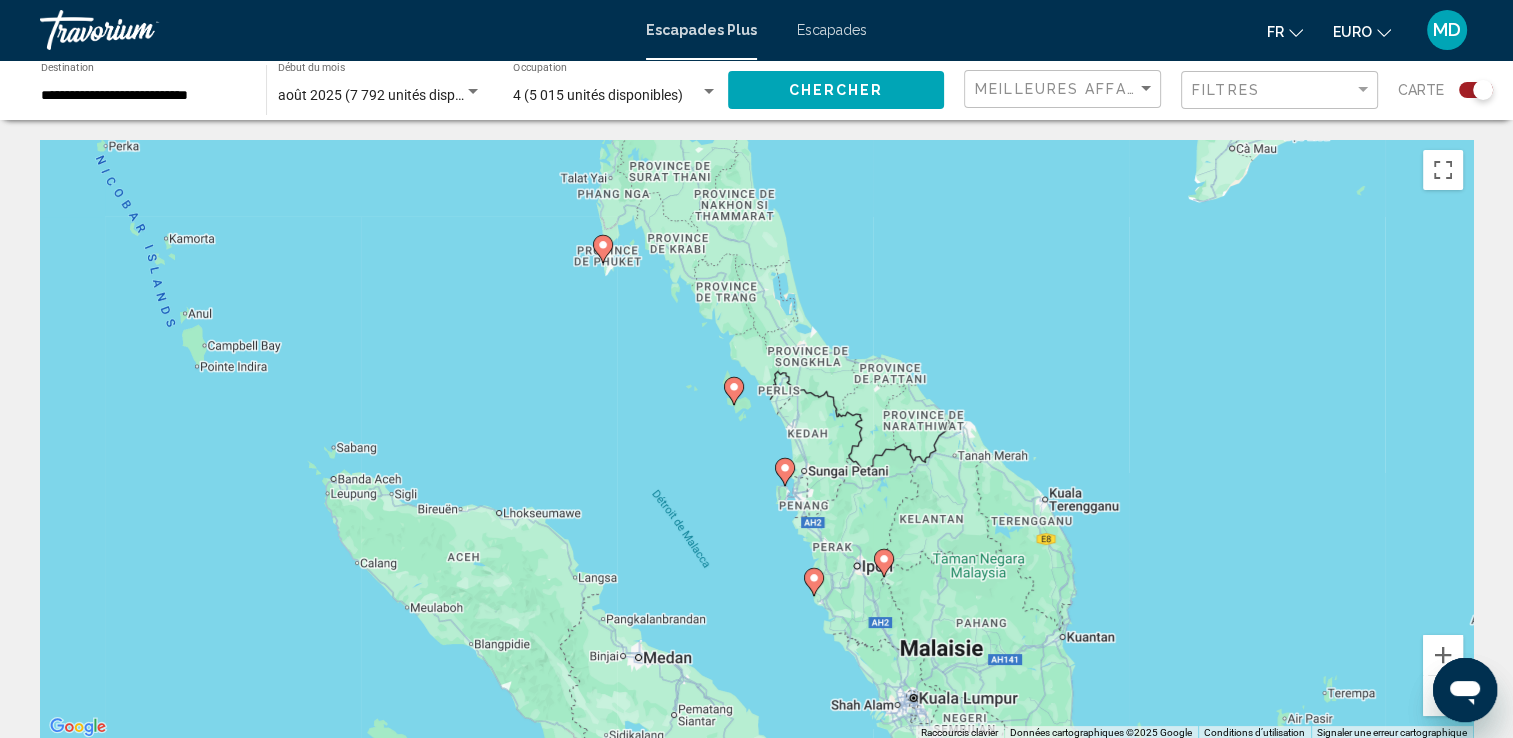 click 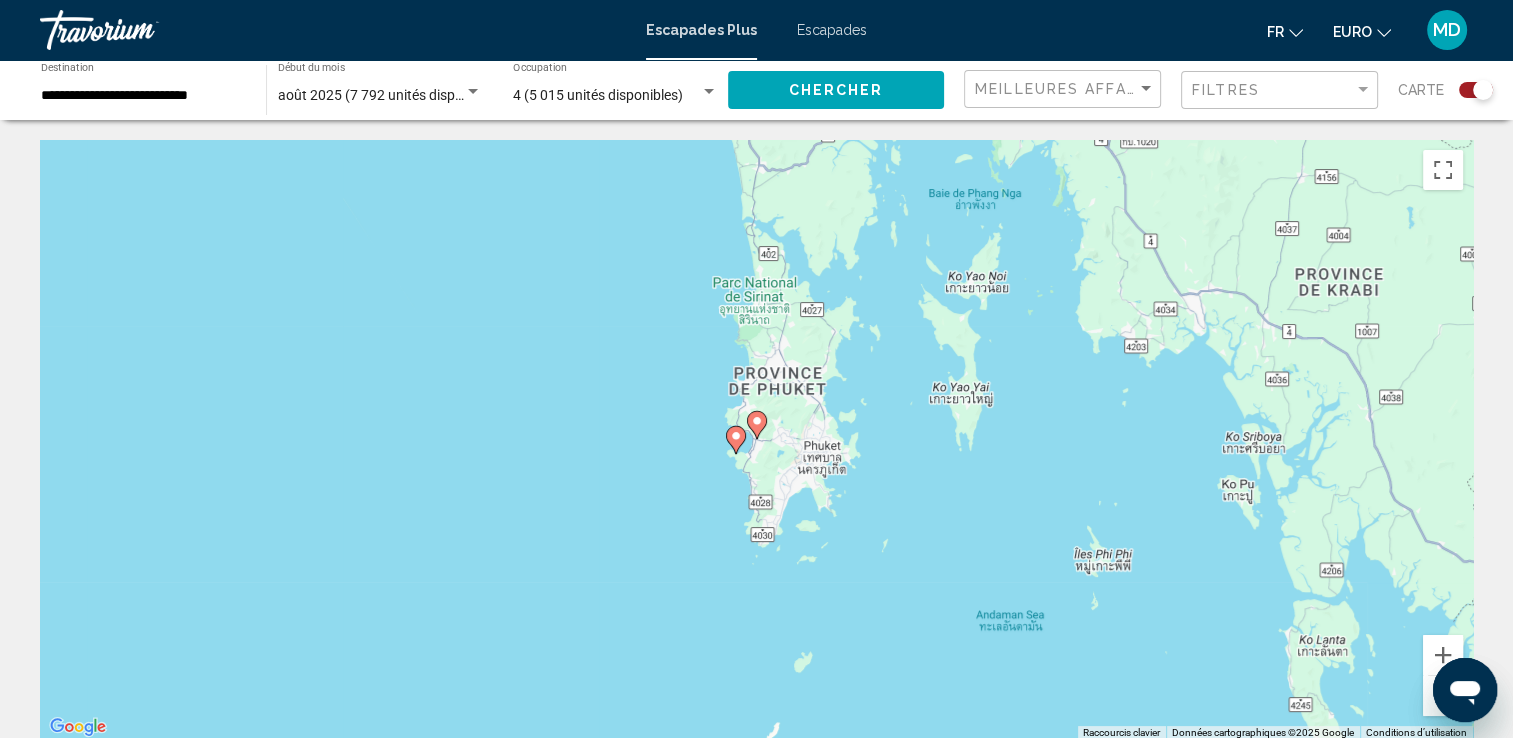 click 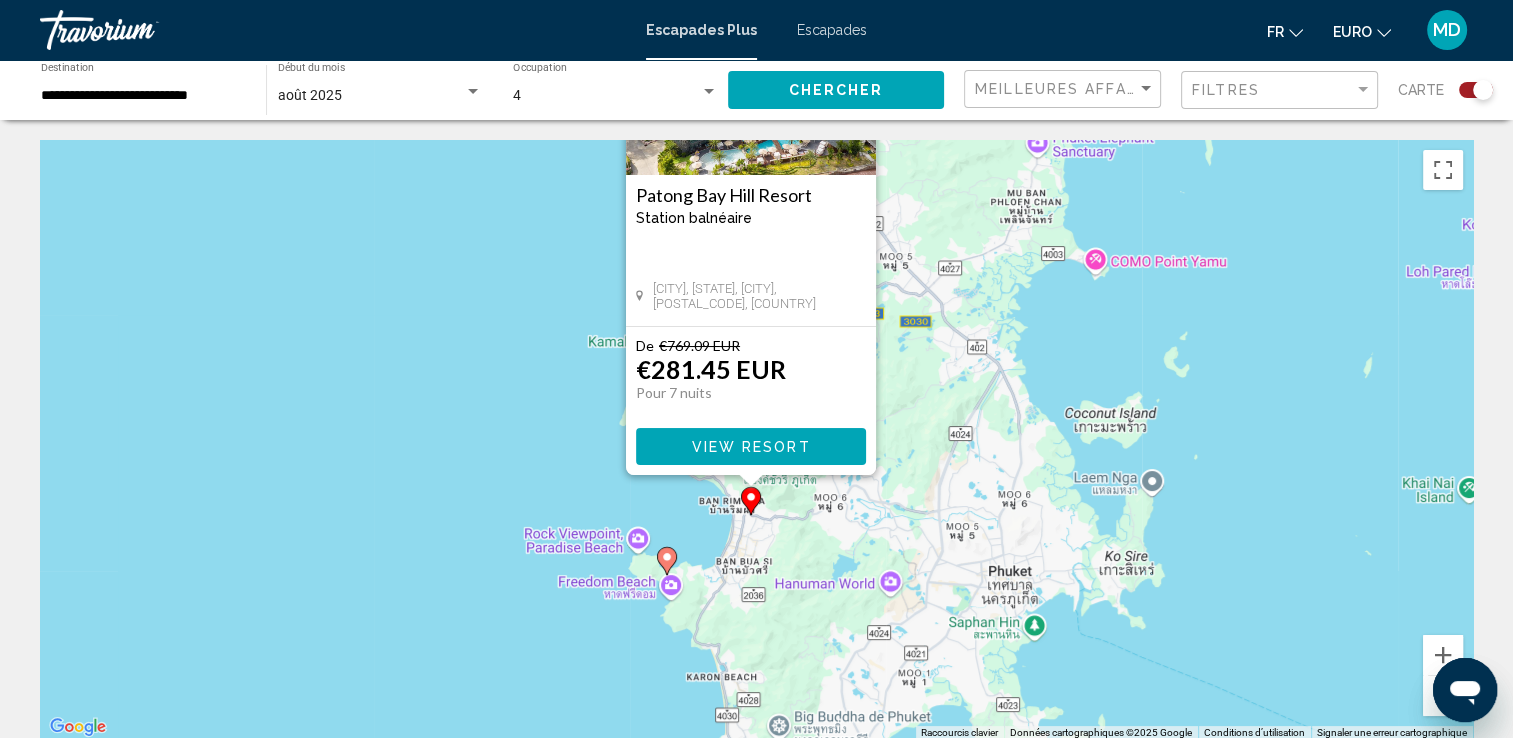 drag, startPoint x: 560, startPoint y: 654, endPoint x: 554, endPoint y: 448, distance: 206.08736 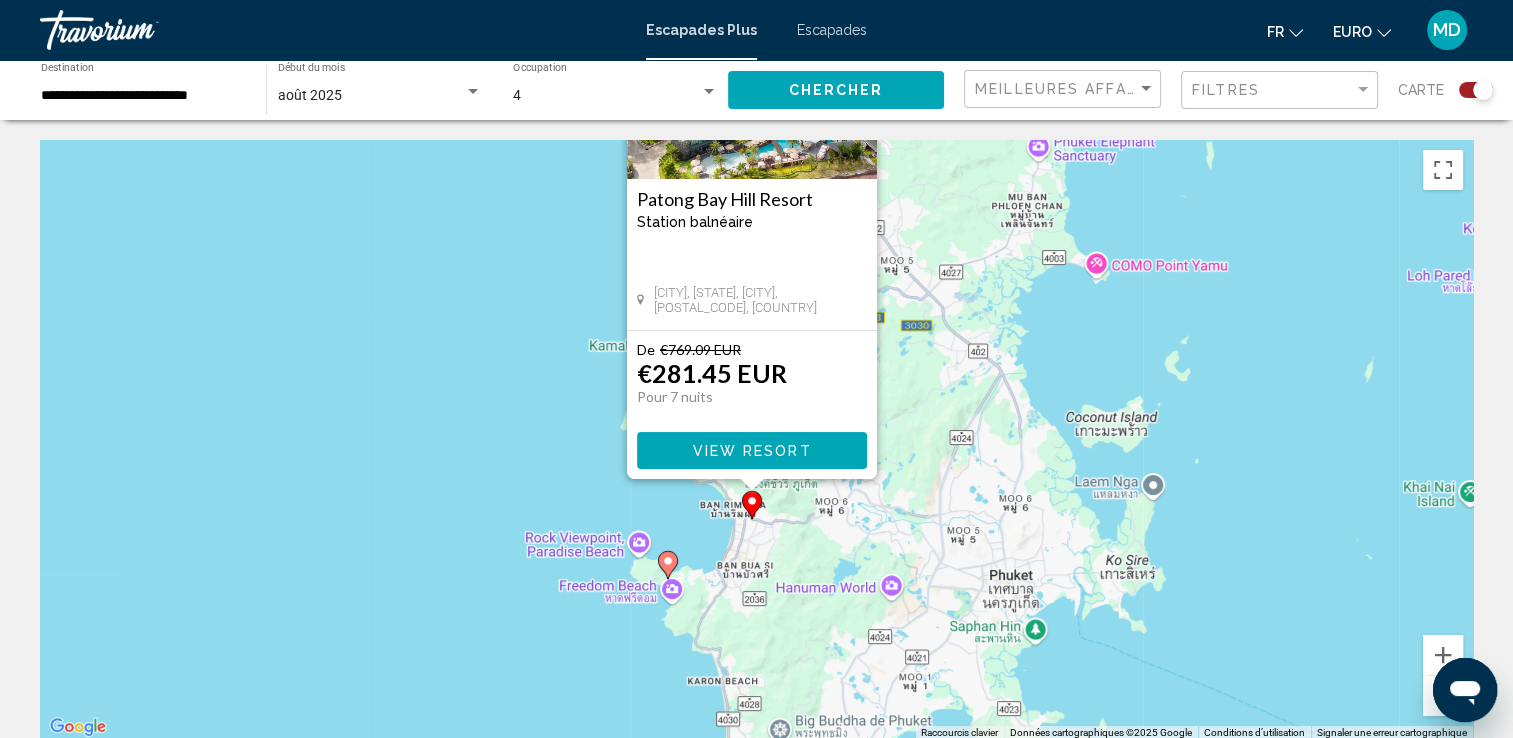drag, startPoint x: 696, startPoint y: 552, endPoint x: 698, endPoint y: 571, distance: 19.104973 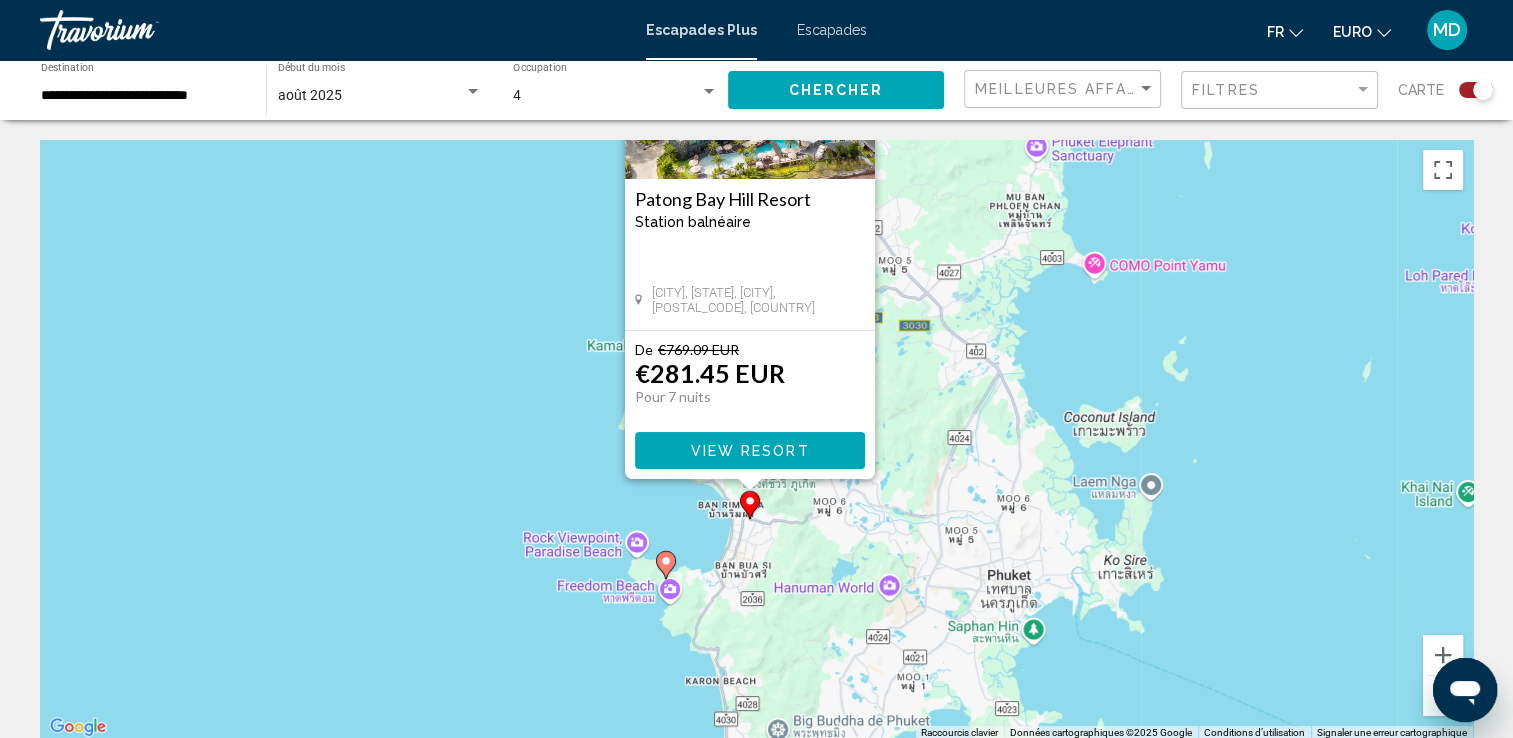 click 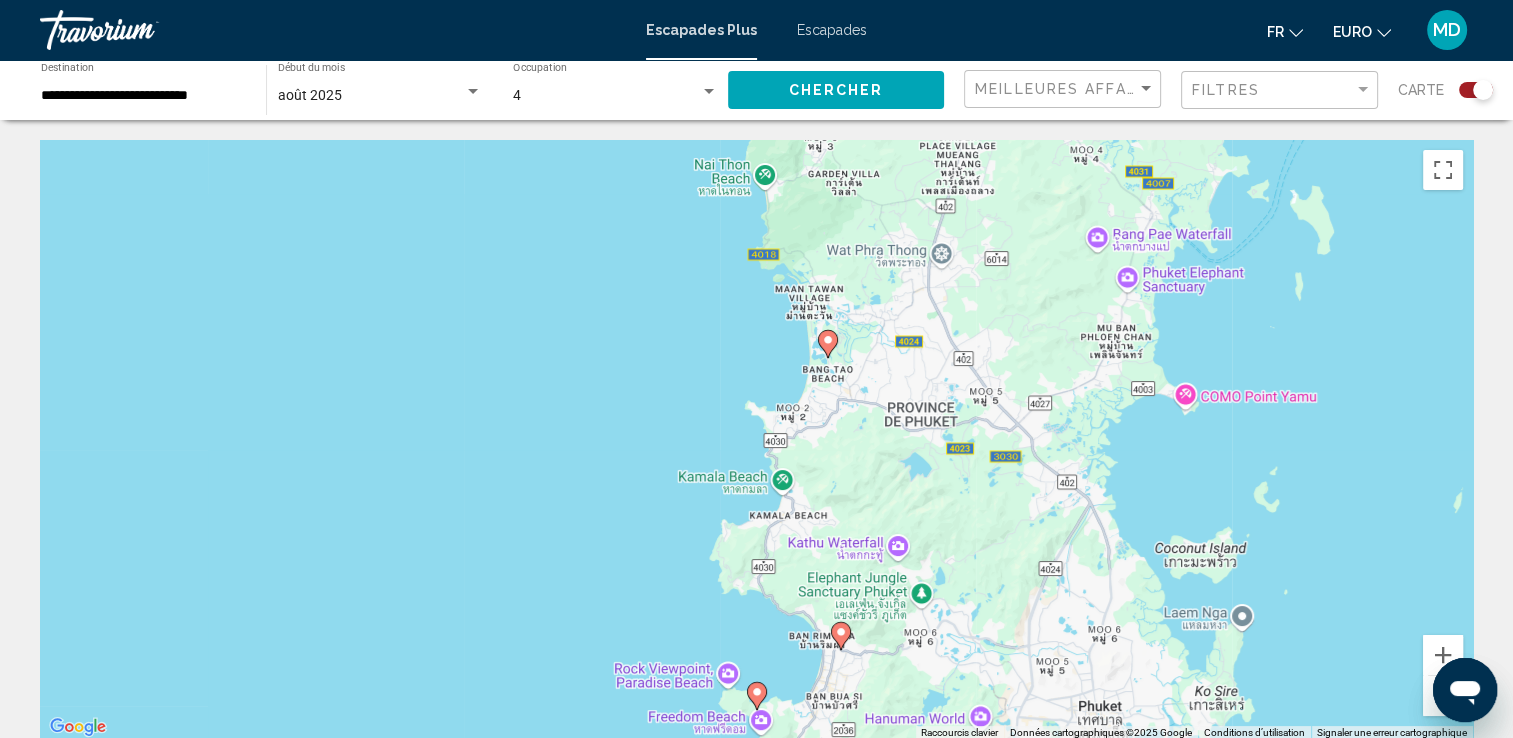 click 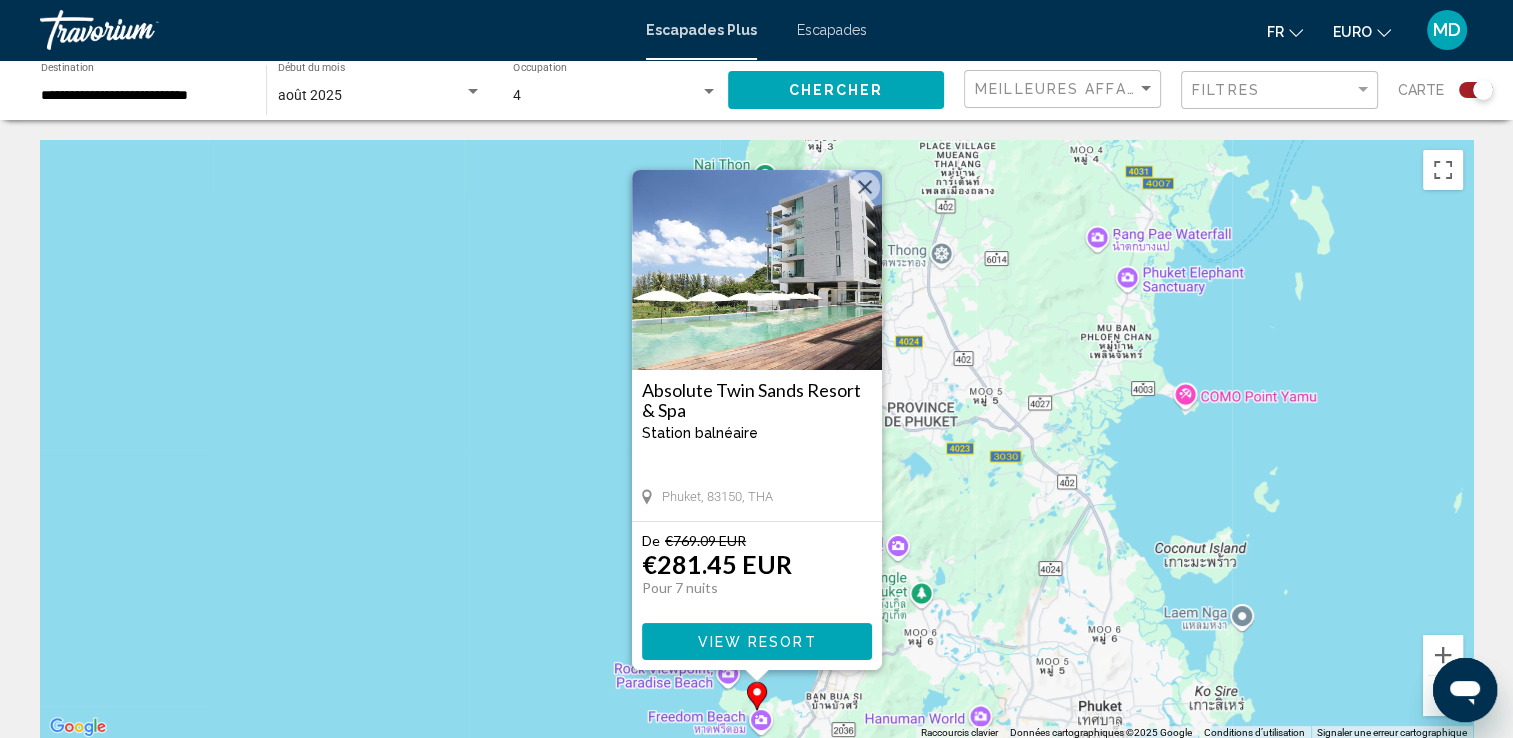click on "[CITY], [POSTAL_CODE], [COUNTRY]" at bounding box center (756, 440) 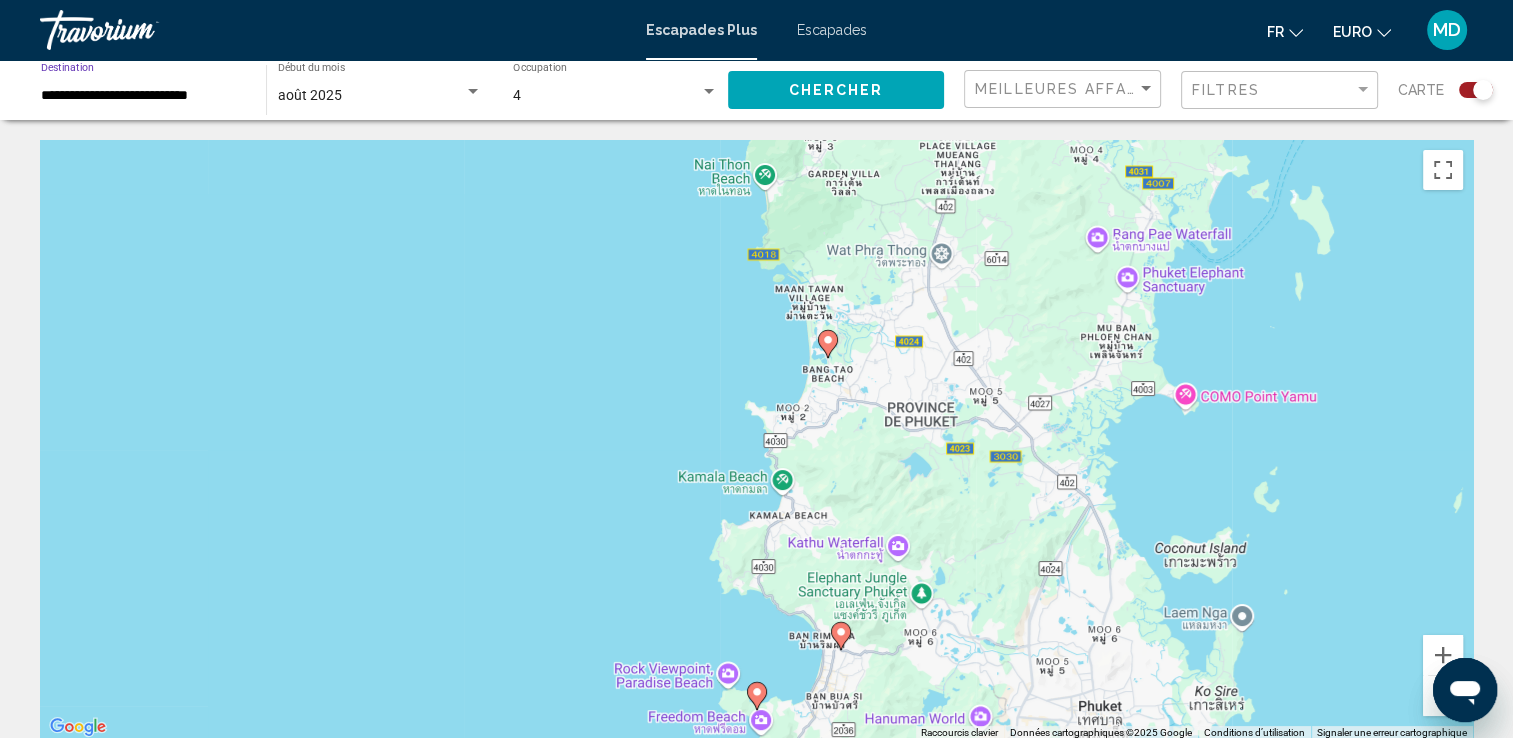 click on "**********" at bounding box center (143, 96) 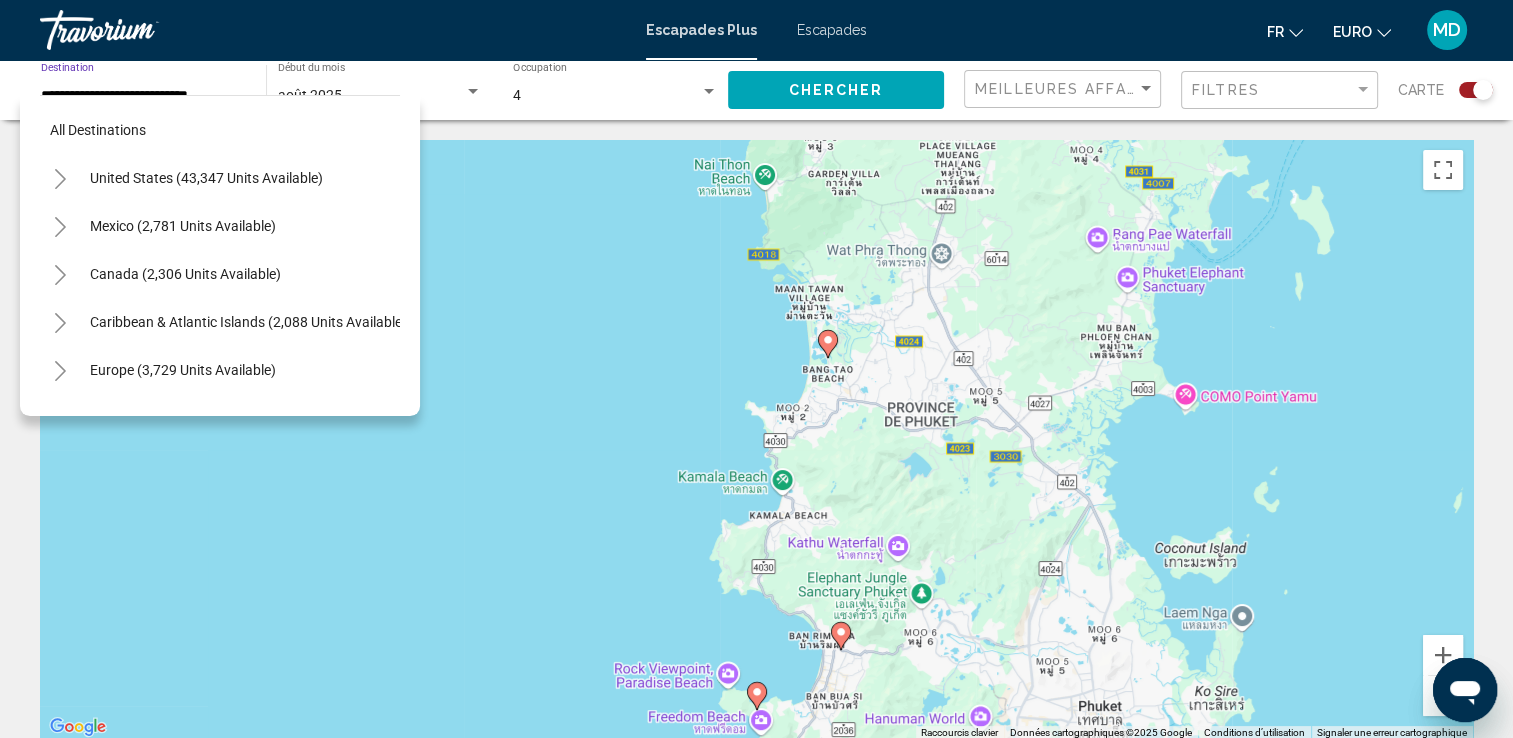scroll, scrollTop: 798, scrollLeft: 0, axis: vertical 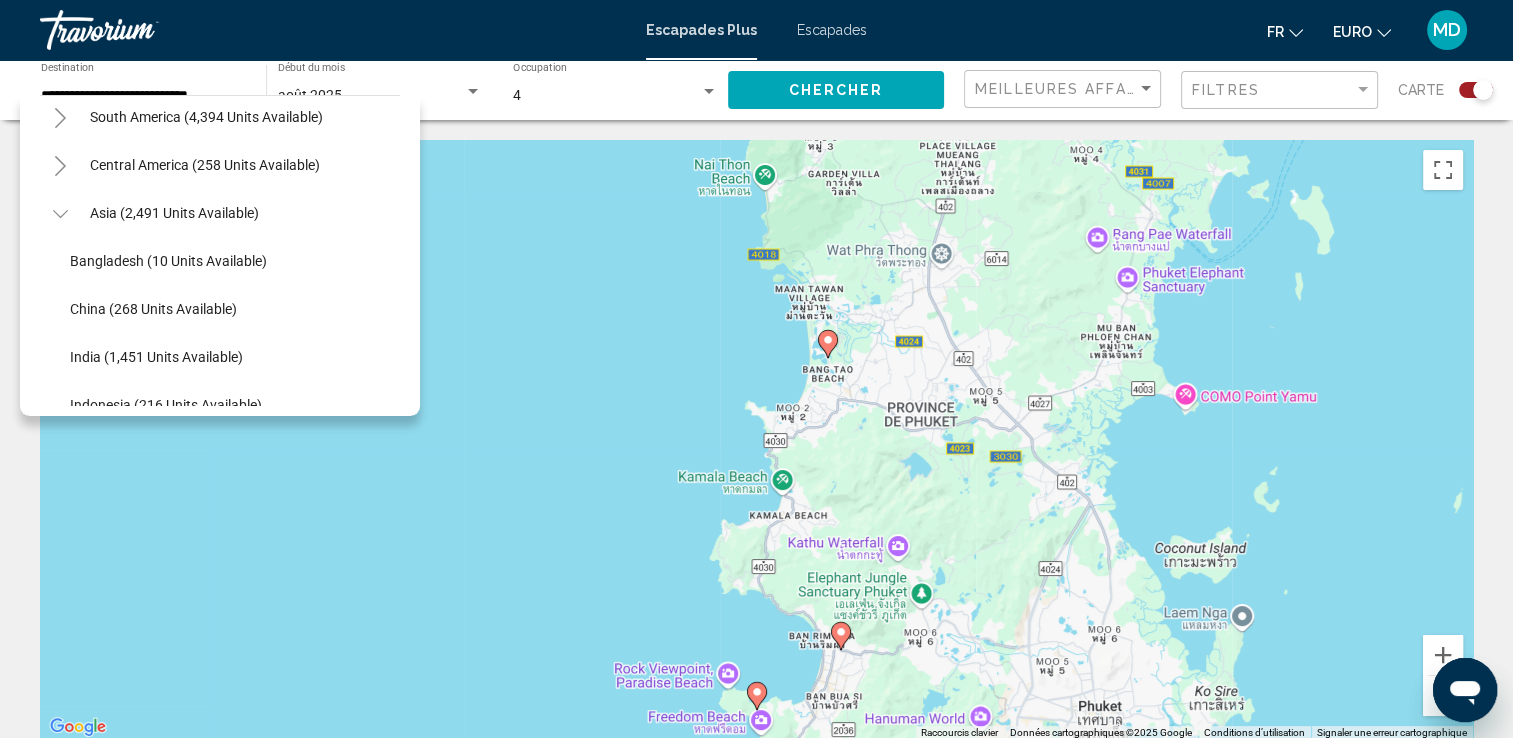 drag, startPoint x: 406, startPoint y: 245, endPoint x: 402, endPoint y: 174, distance: 71.11259 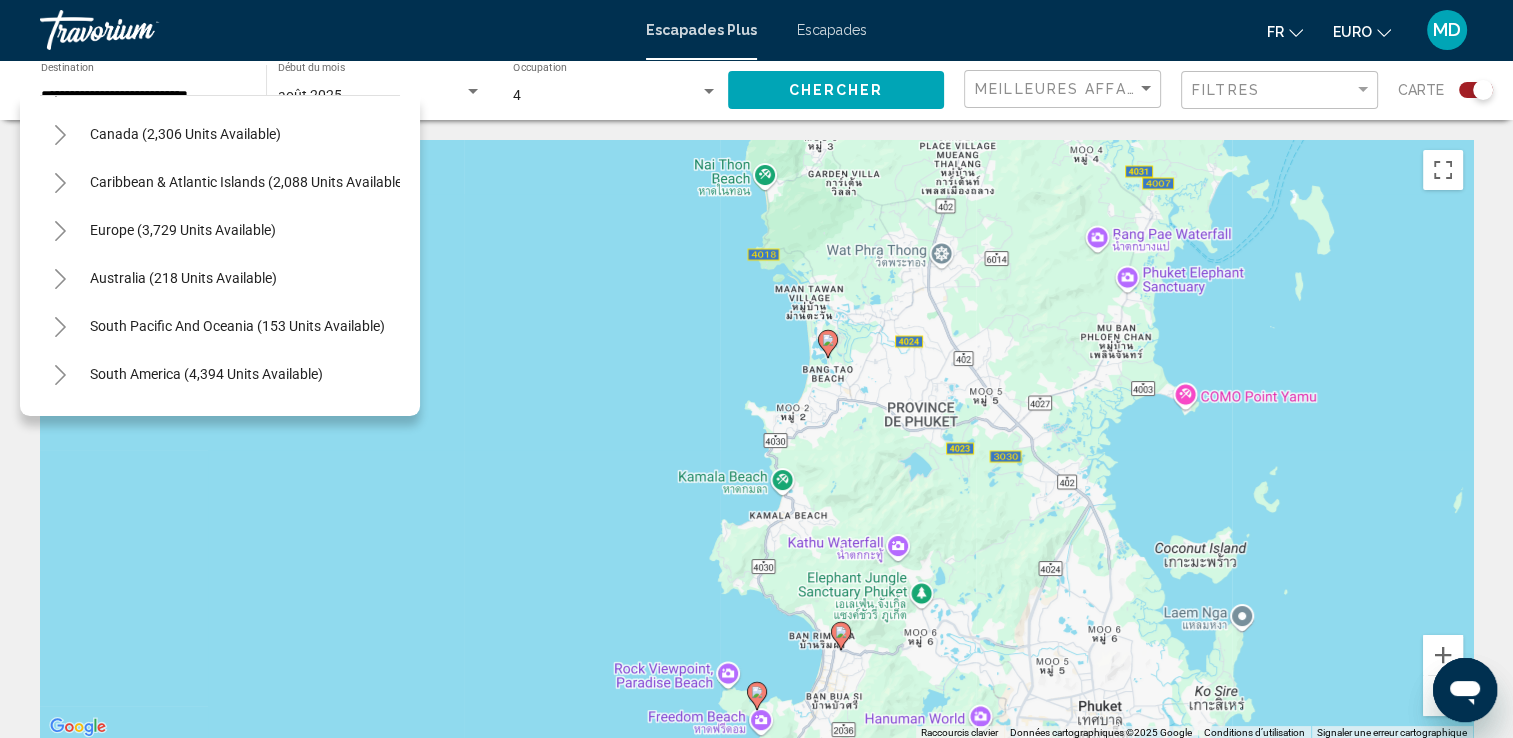 scroll, scrollTop: 0, scrollLeft: 0, axis: both 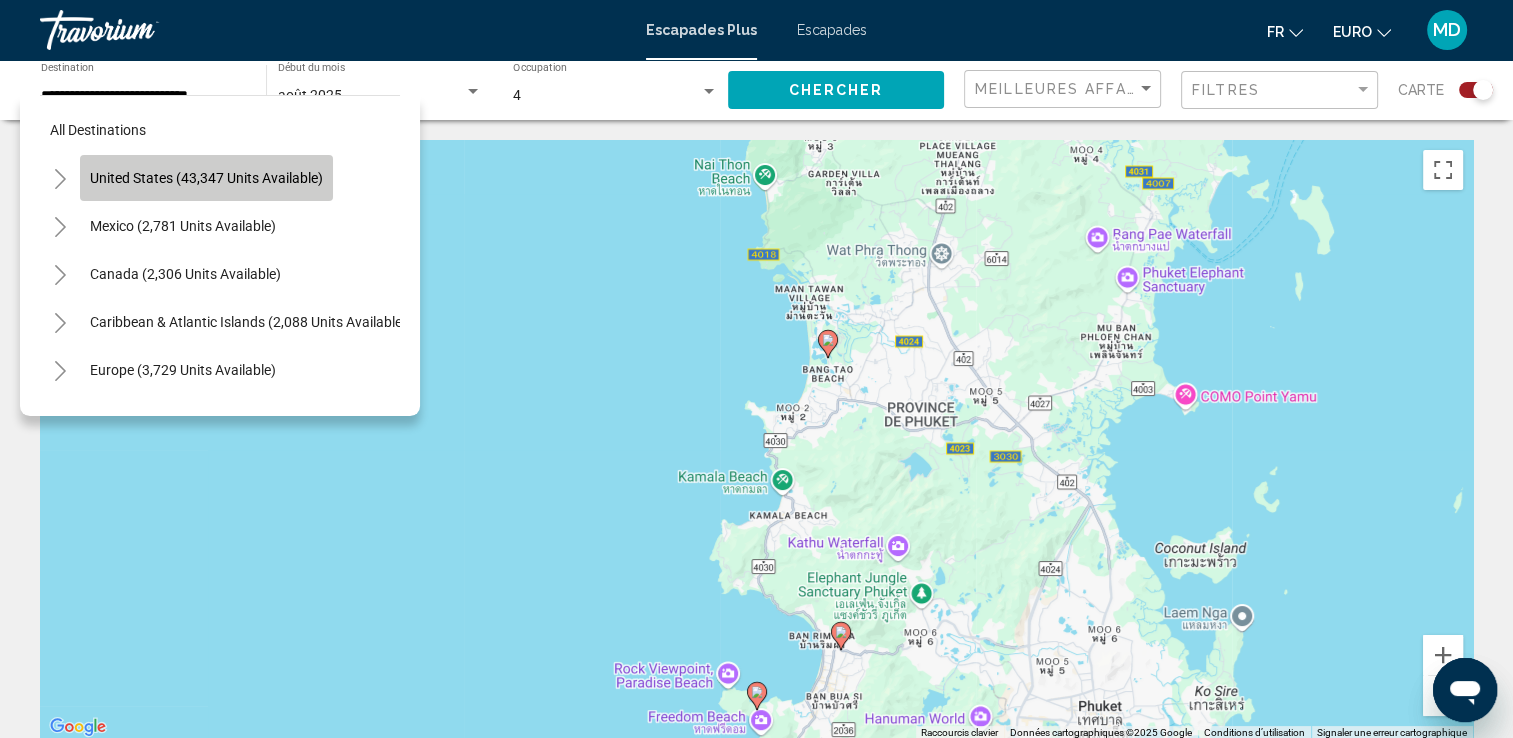click on "United States (43,347 units available)" 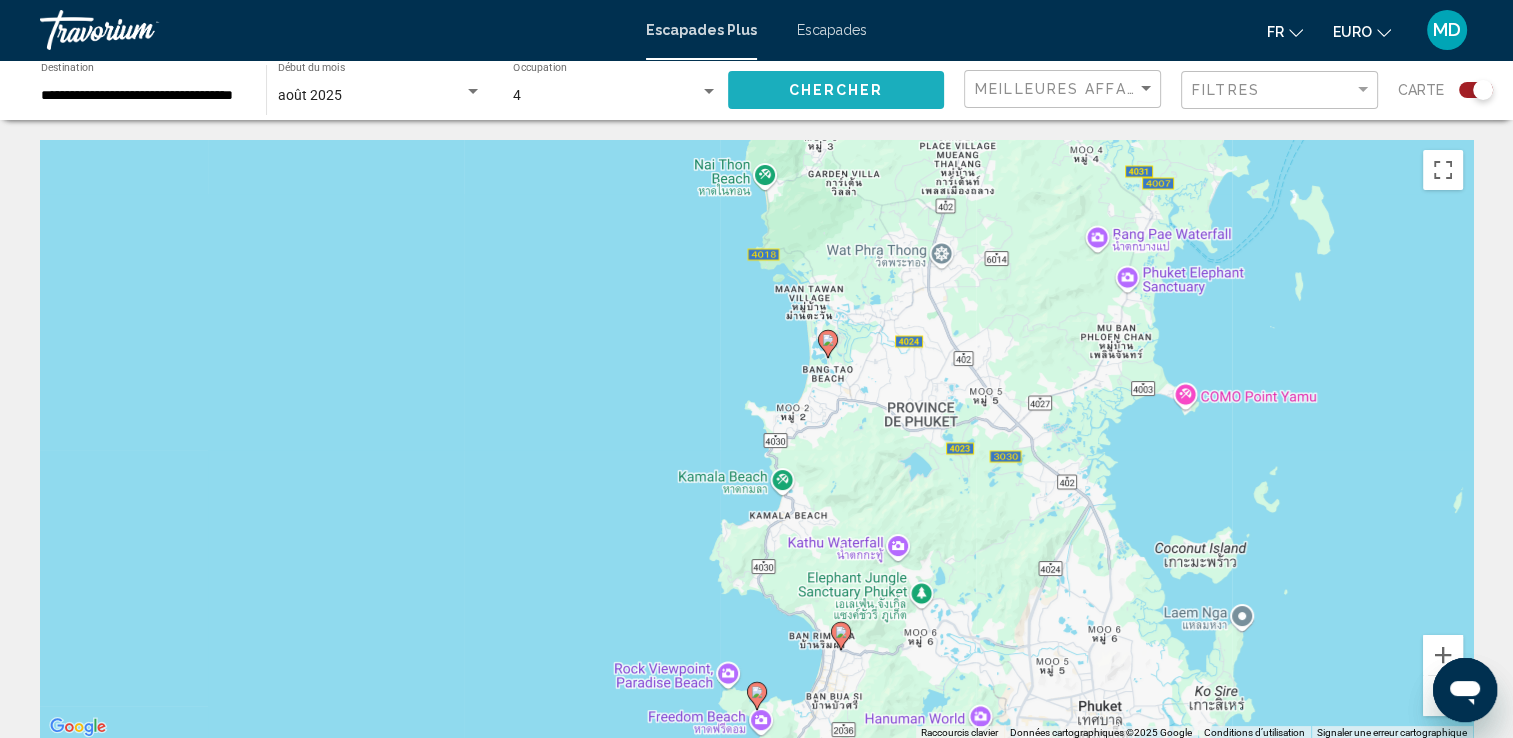 click on "Chercher" 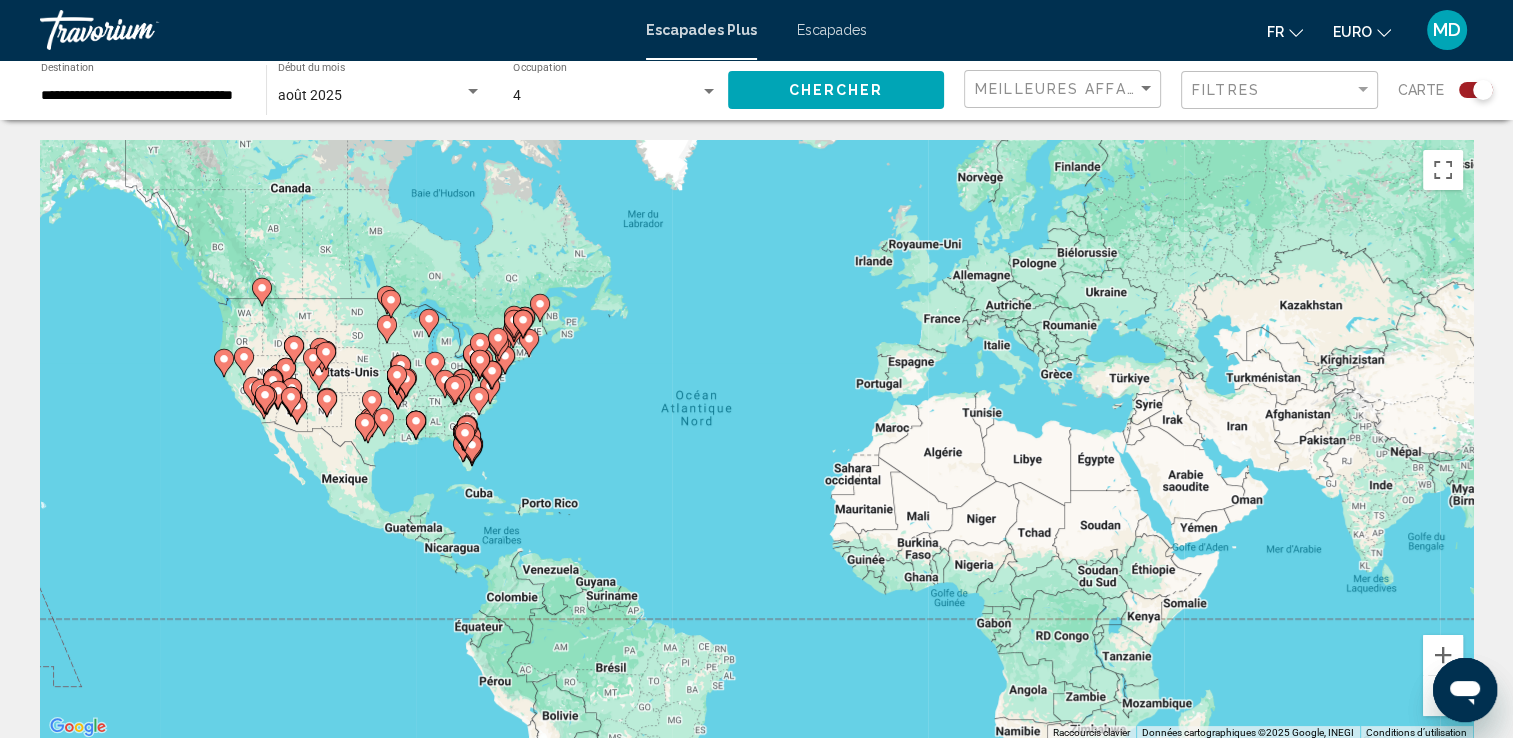 click 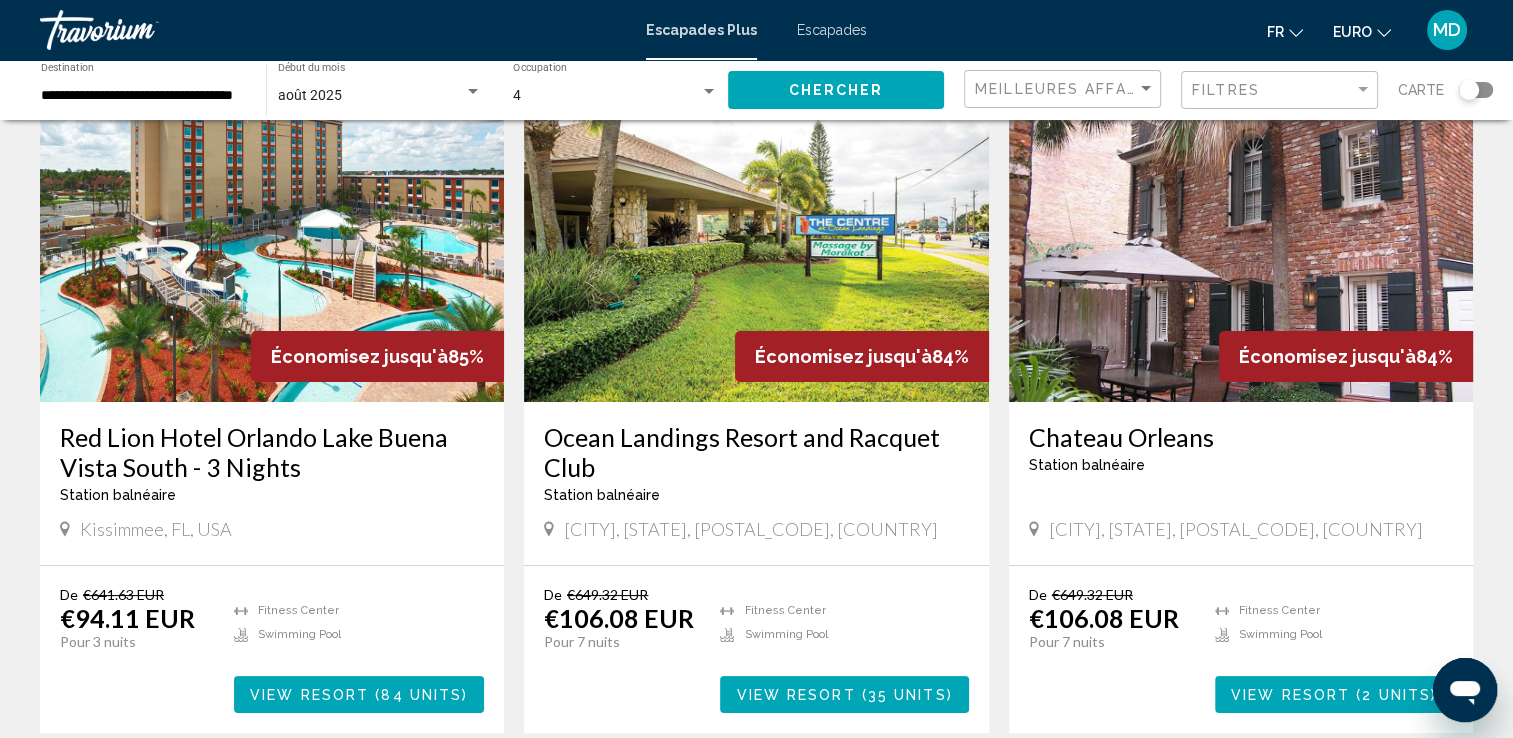 scroll, scrollTop: 121, scrollLeft: 0, axis: vertical 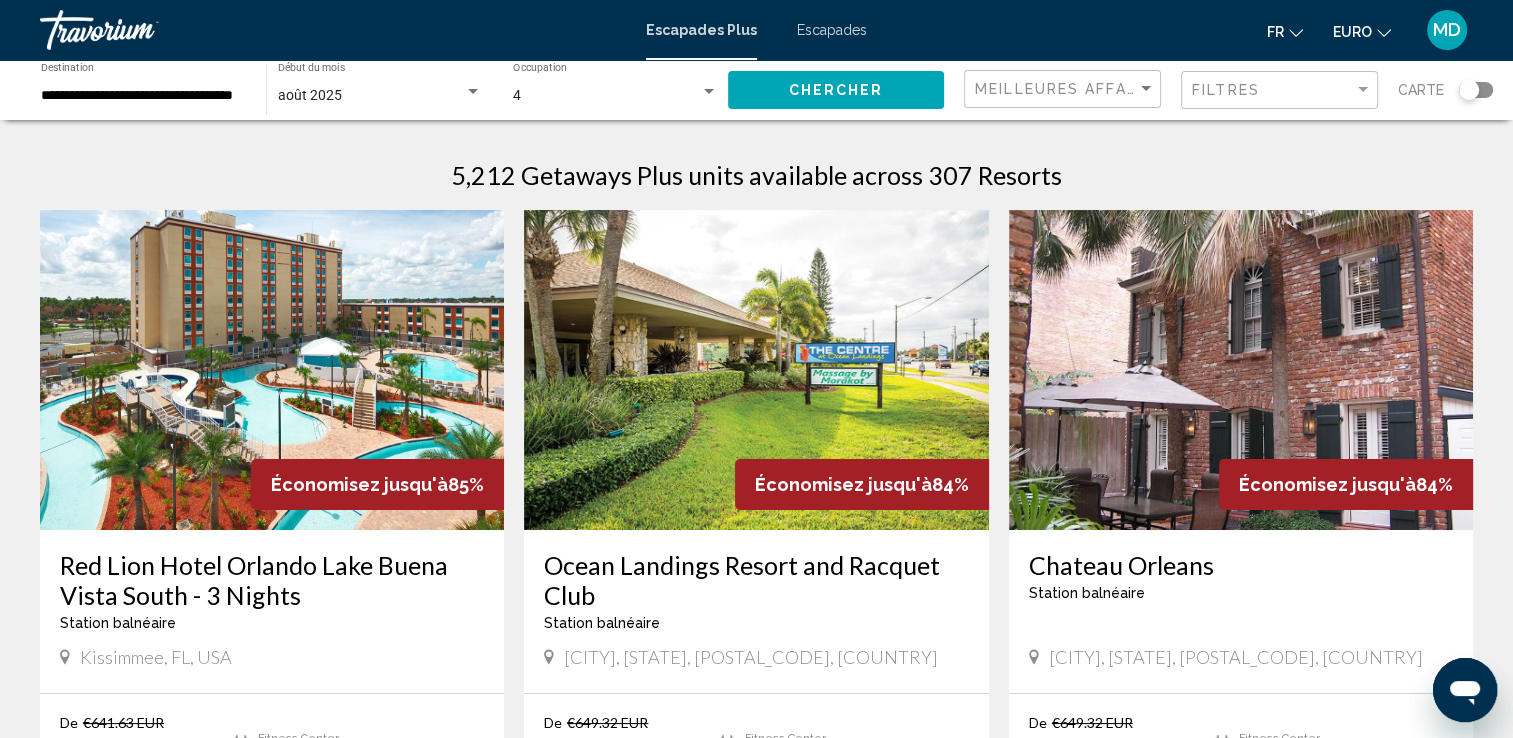 click 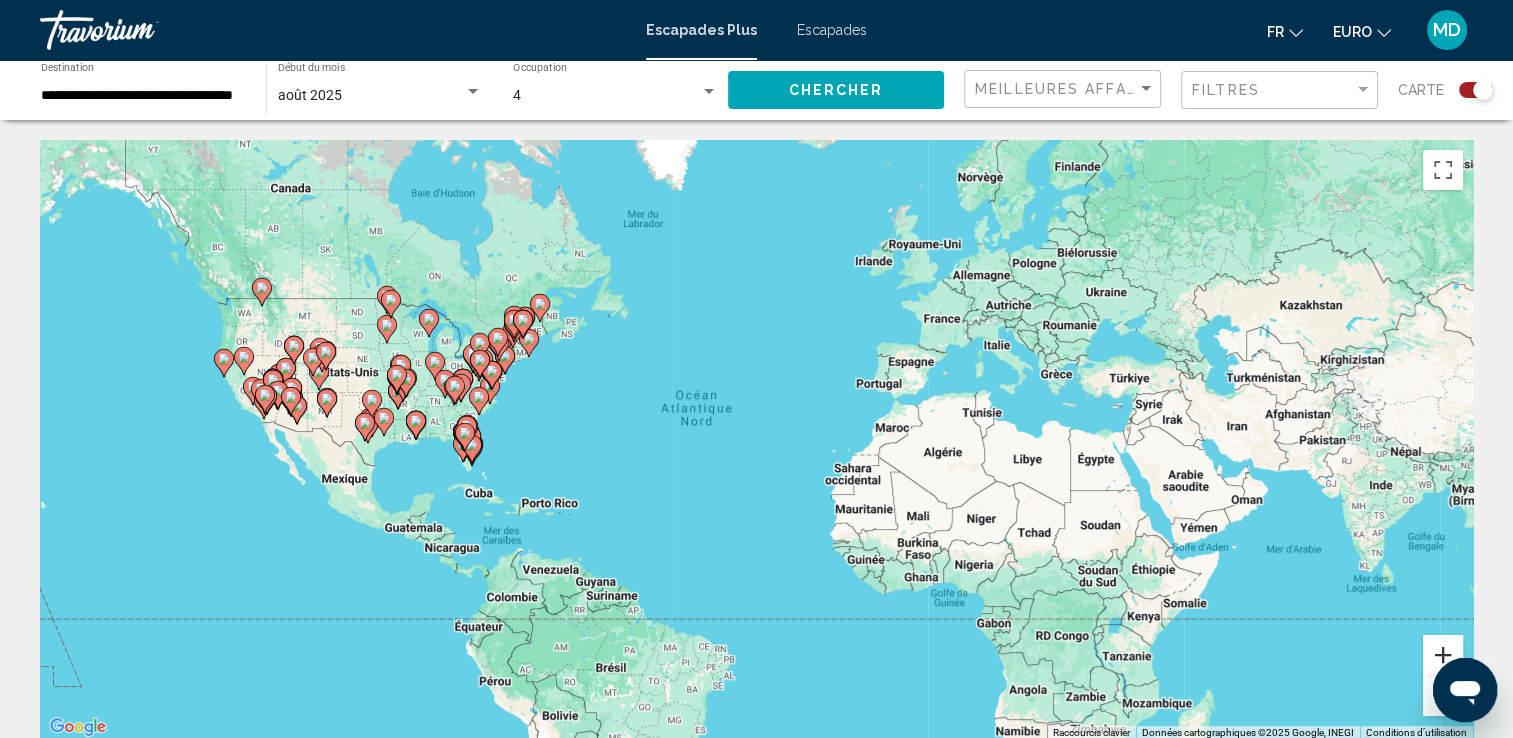 click at bounding box center (1443, 655) 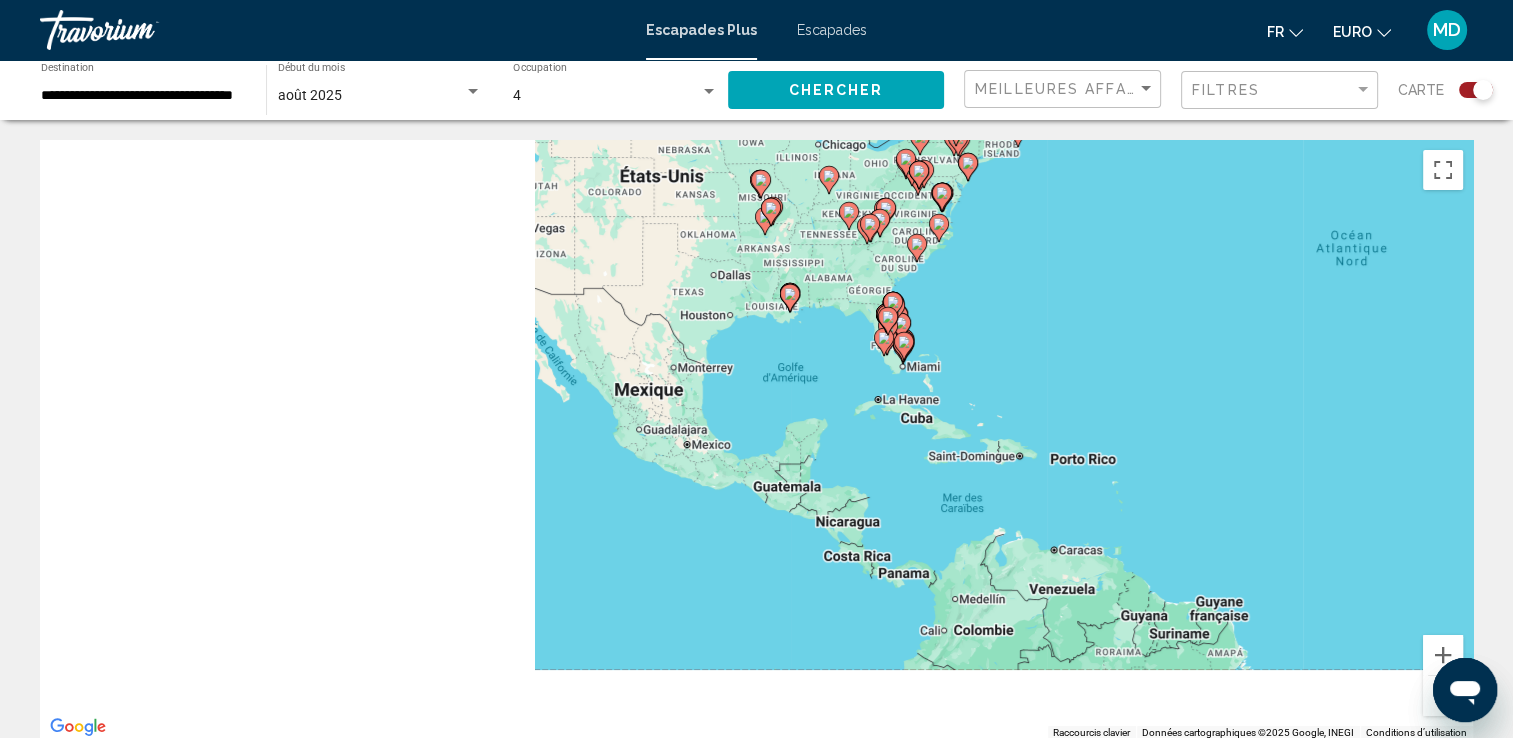 drag, startPoint x: 366, startPoint y: 411, endPoint x: 1111, endPoint y: 276, distance: 757.13275 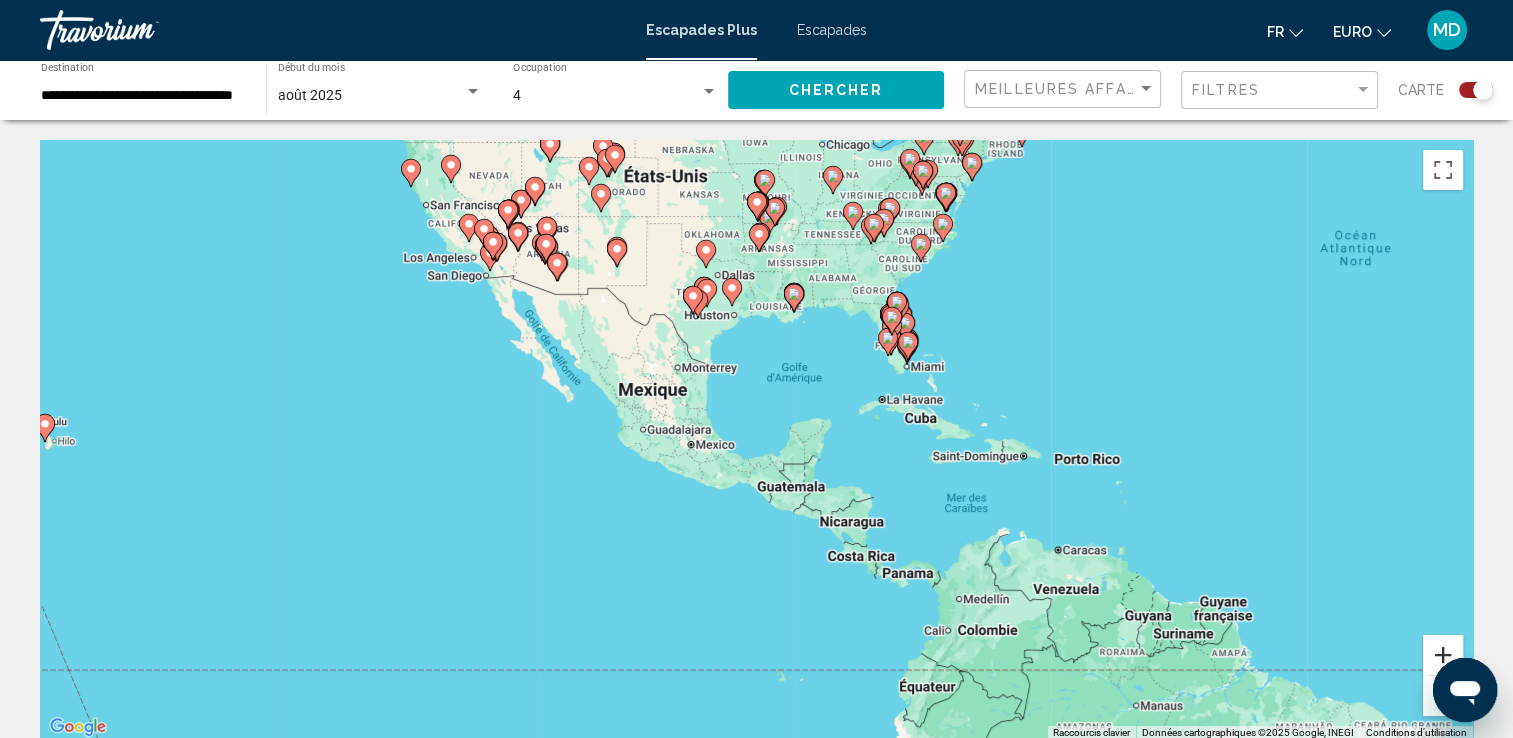 click at bounding box center [1443, 655] 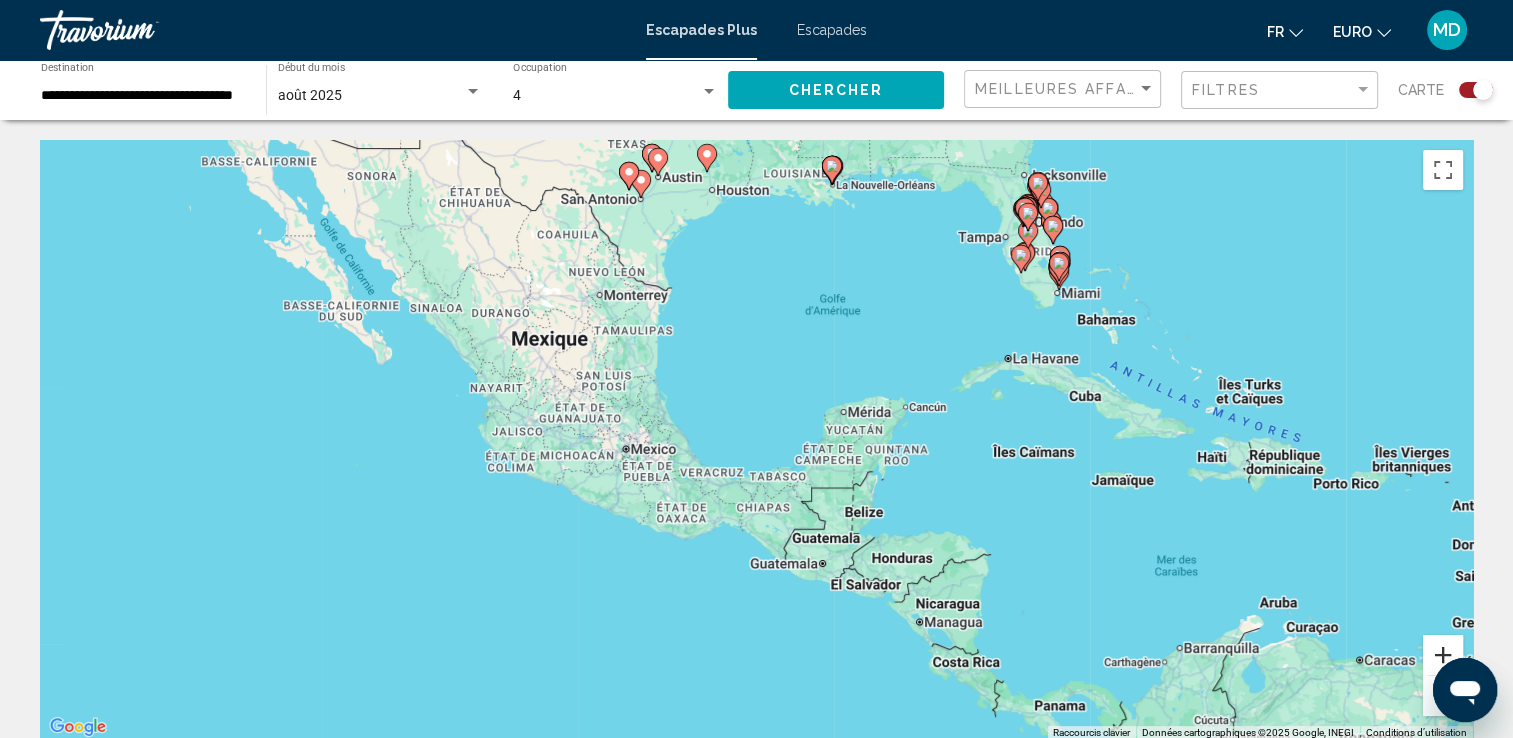 click at bounding box center [1443, 655] 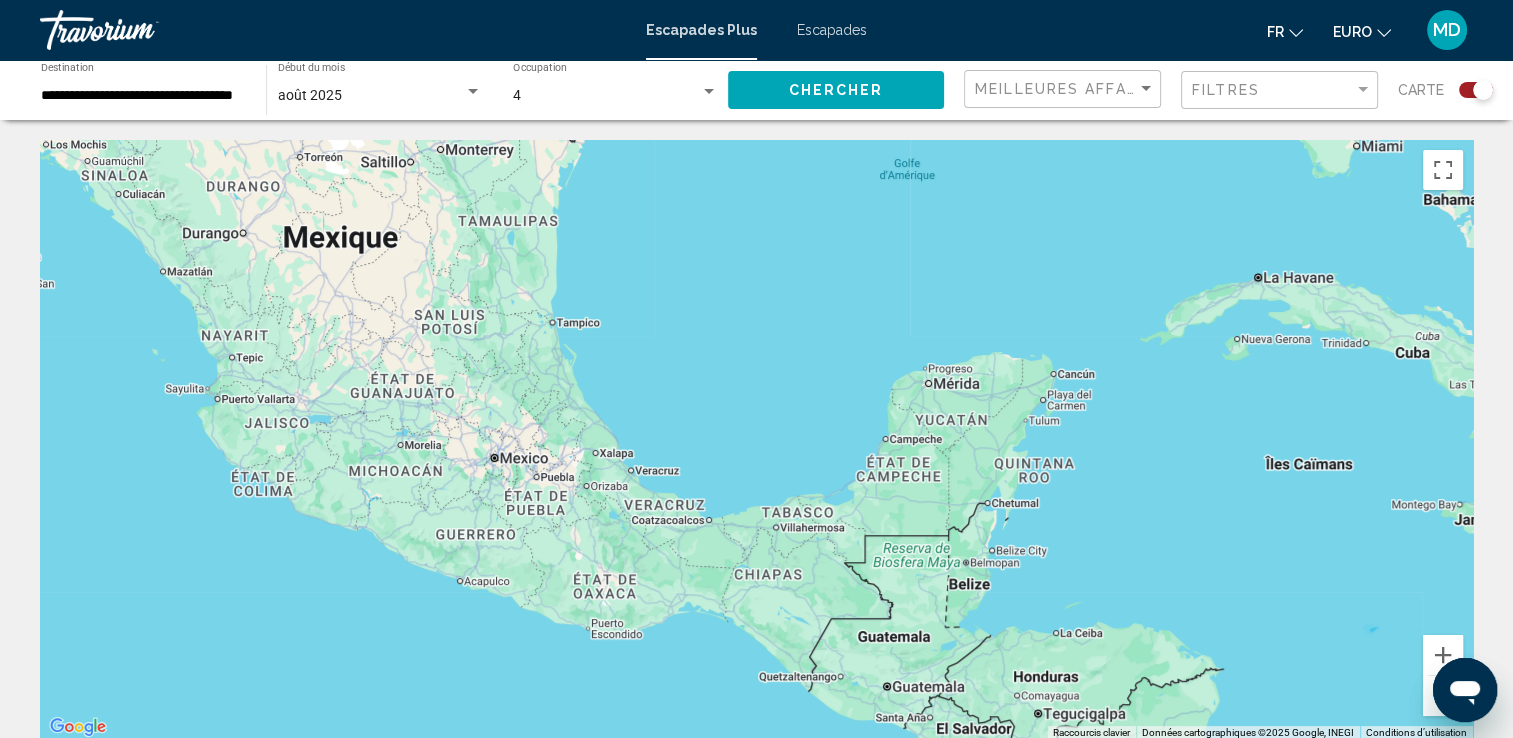 drag, startPoint x: 1168, startPoint y: 255, endPoint x: 800, endPoint y: 562, distance: 479.2421 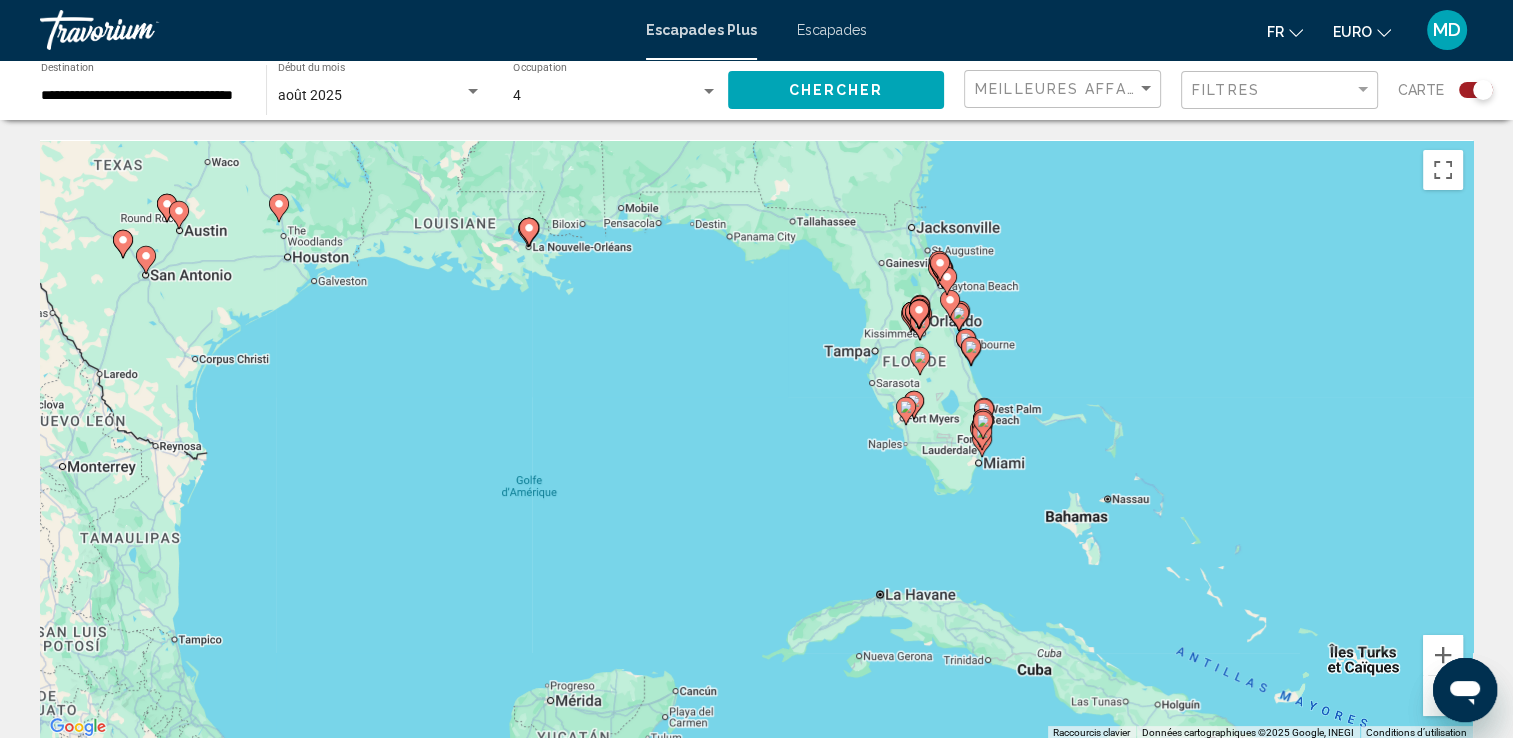 drag, startPoint x: 1076, startPoint y: 385, endPoint x: 1051, endPoint y: 407, distance: 33.30165 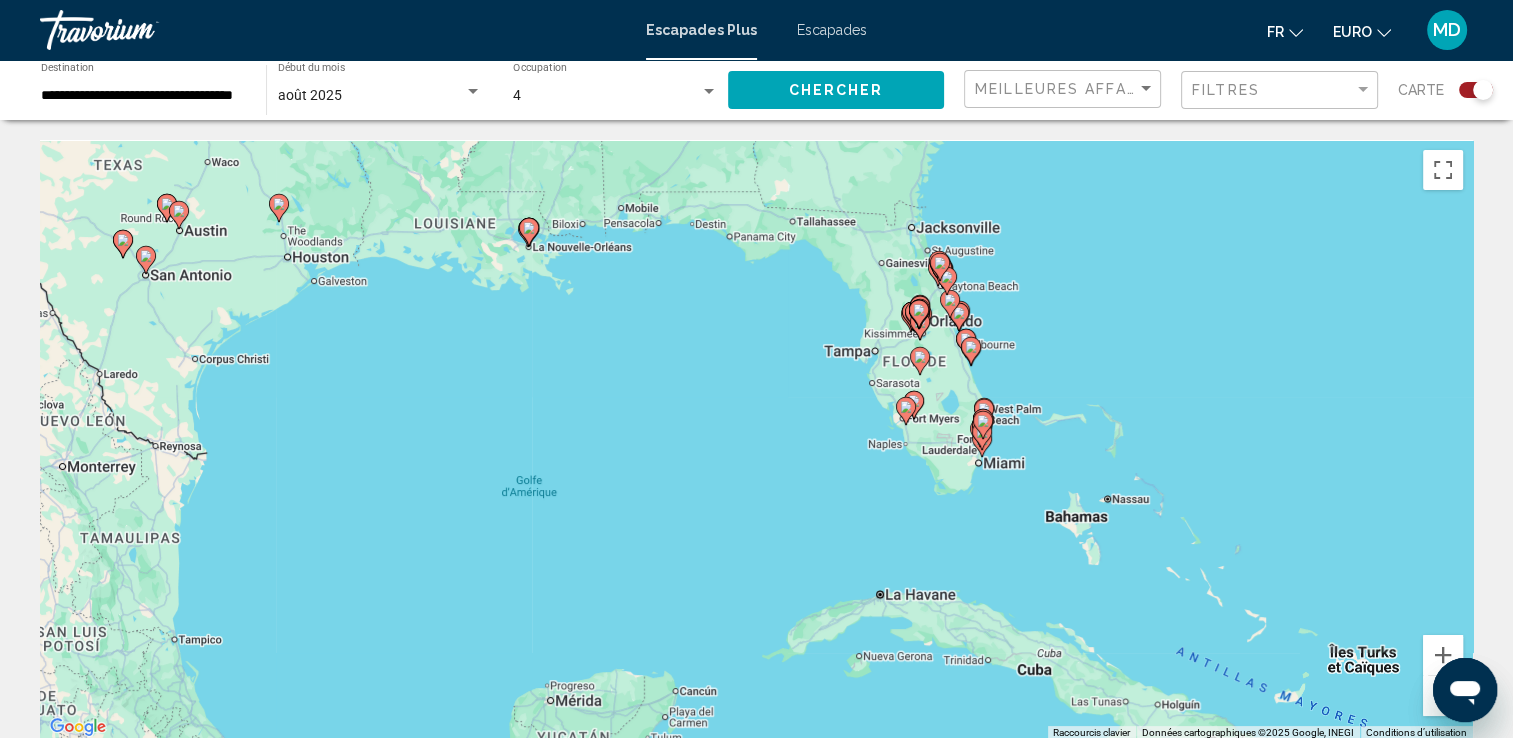 click on "Pour activer le glissement avec le clavier, appuyez sur Alt+Entrée. Une fois ce mode activé, utilisez les touches fléchées pour déplacer le repère. Pour valider le déplacement, appuyez sur Entrée. Pour annuler, appuyez sur Échap." at bounding box center [756, 440] 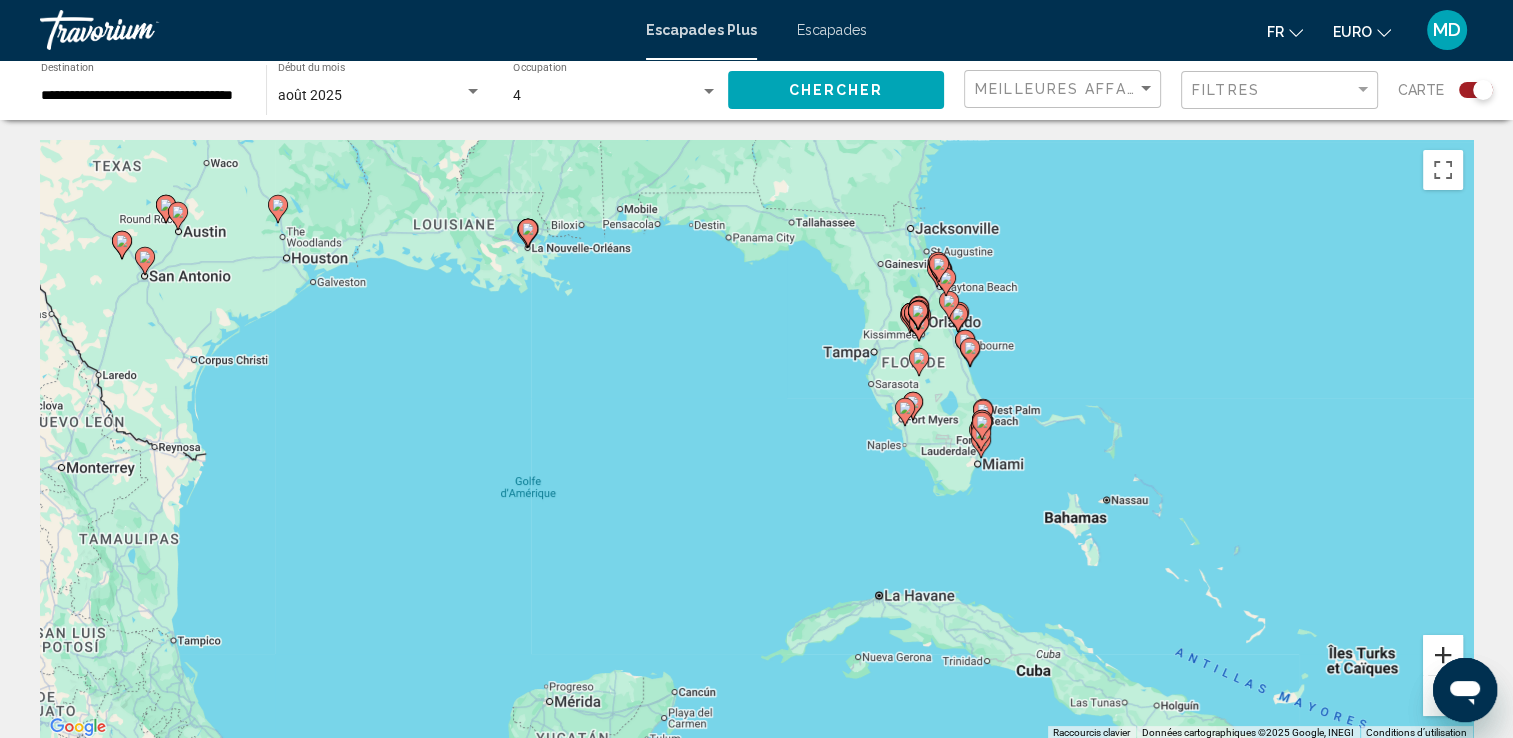 click at bounding box center [1443, 655] 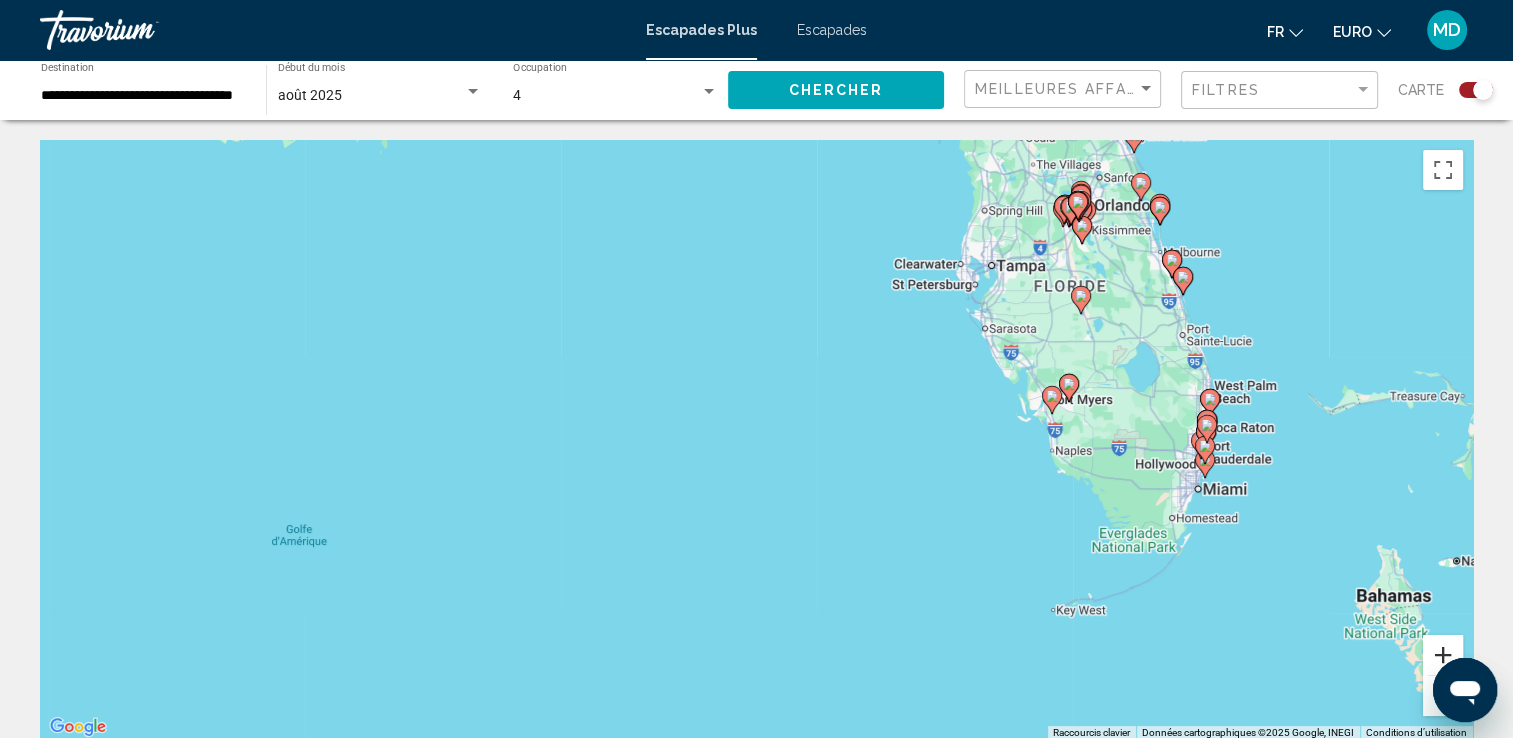 click at bounding box center [1443, 655] 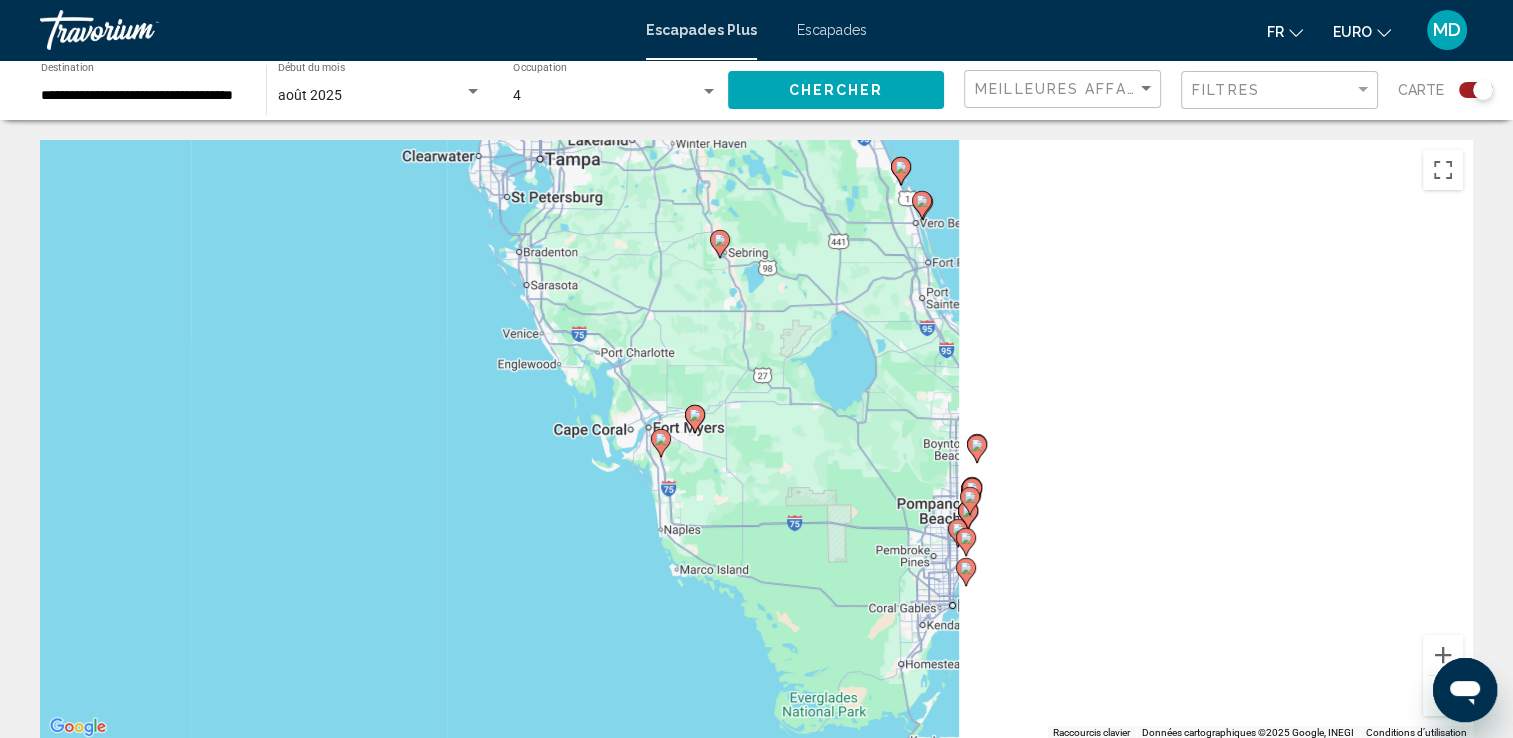 drag, startPoint x: 1405, startPoint y: 346, endPoint x: 665, endPoint y: 430, distance: 744.7523 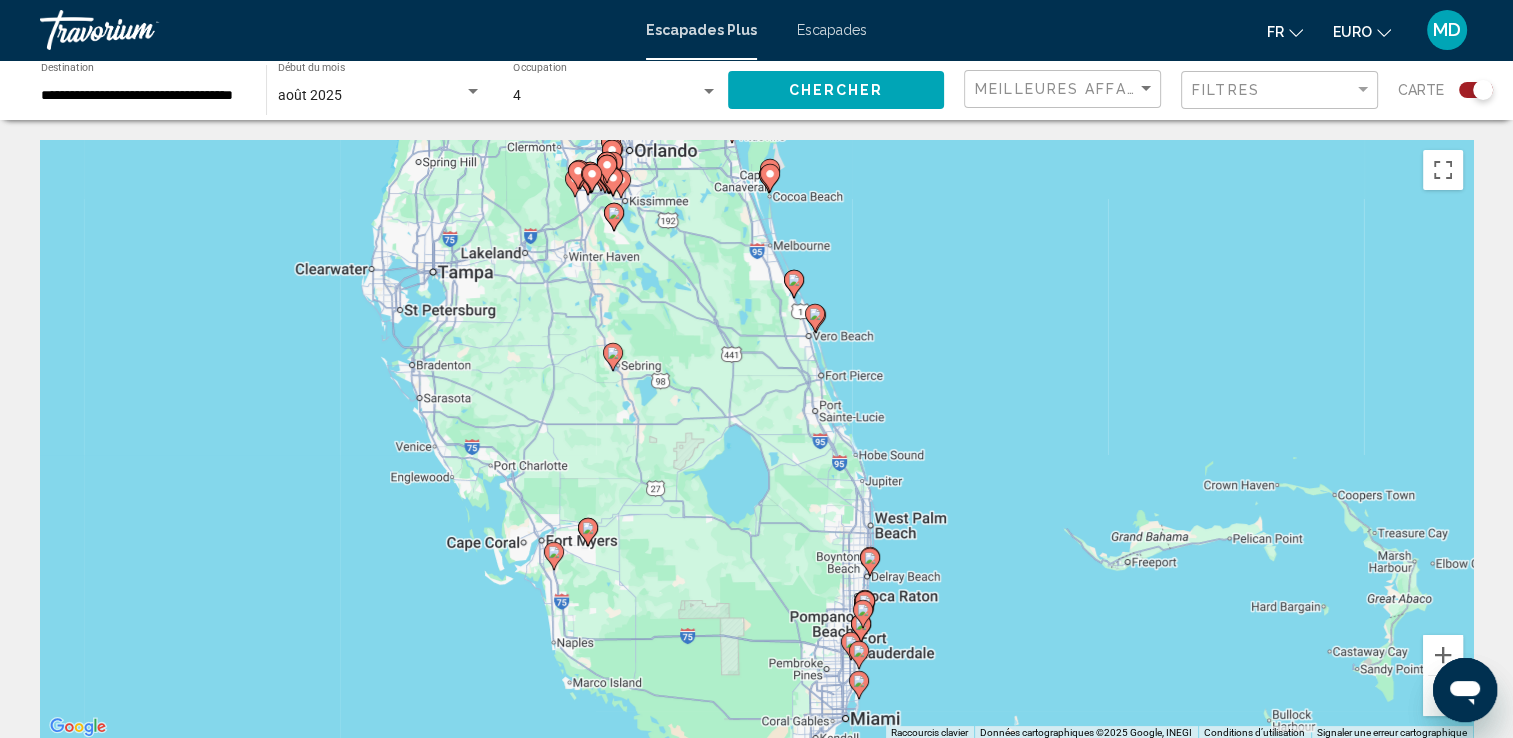drag, startPoint x: 974, startPoint y: 272, endPoint x: 890, endPoint y: 370, distance: 129.07362 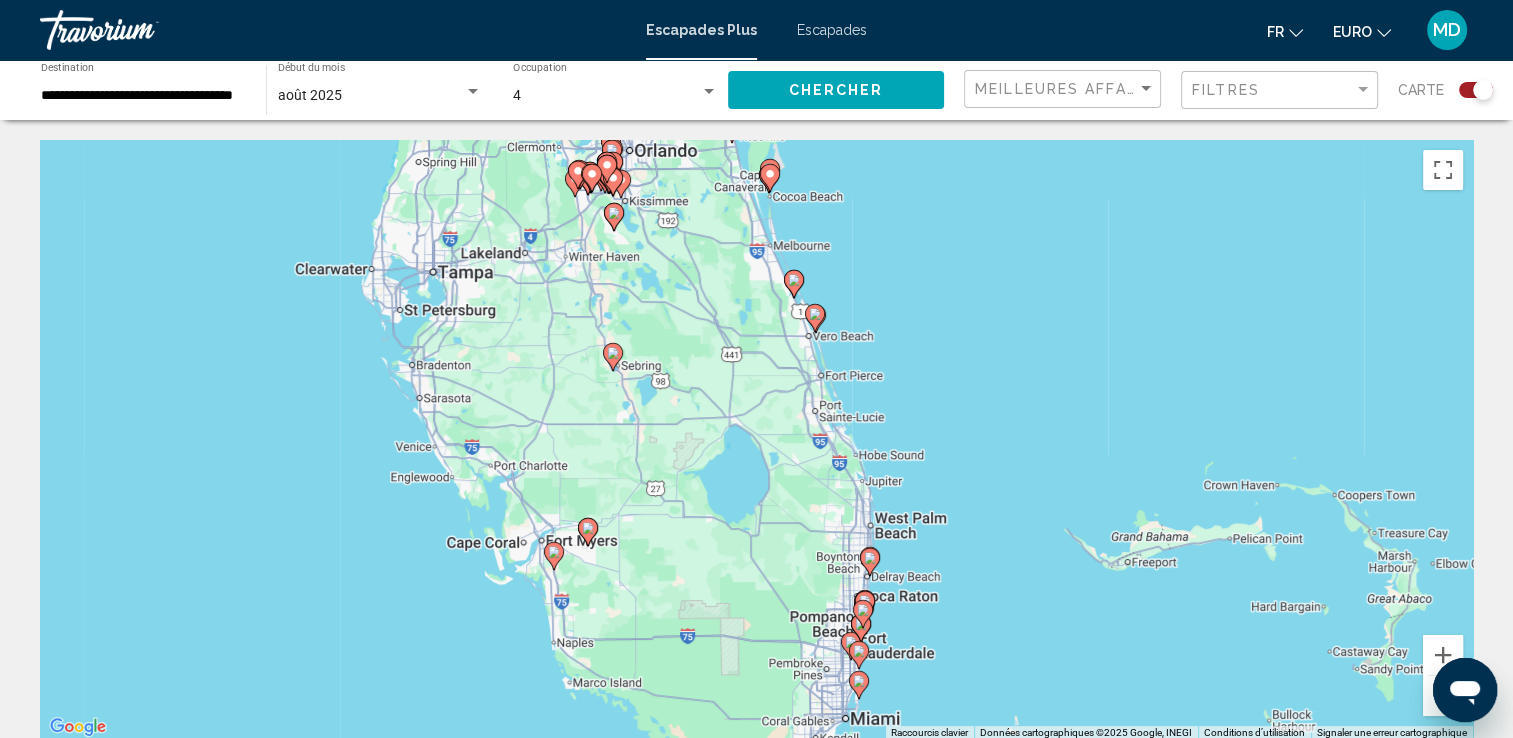 click on "Pour activer le glissement avec le clavier, appuyez sur Alt+Entrée. Une fois ce mode activé, utilisez les touches fléchées pour déplacer le repère. Pour valider le déplacement, appuyez sur Entrée. Pour annuler, appuyez sur Échap." at bounding box center [756, 440] 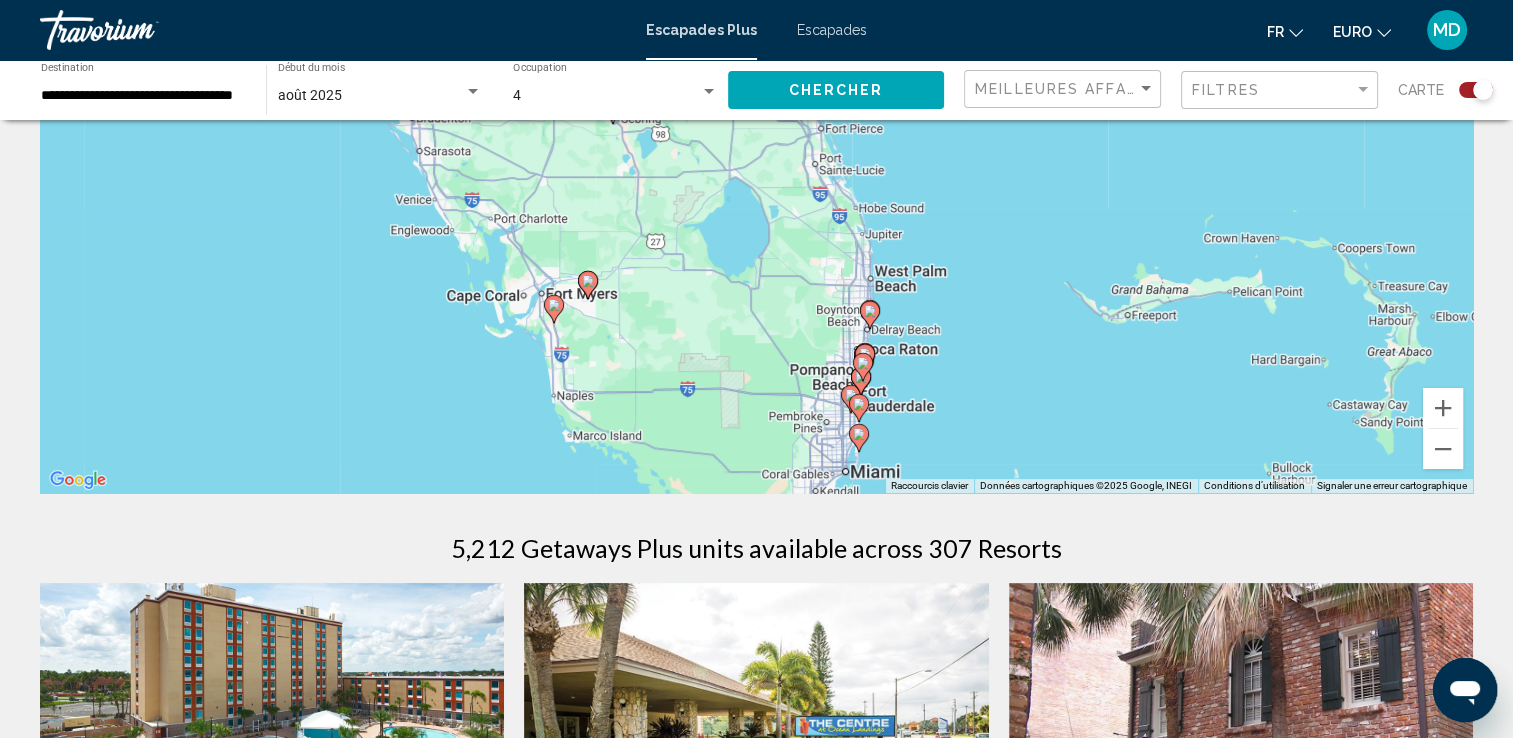 scroll, scrollTop: 243, scrollLeft: 0, axis: vertical 